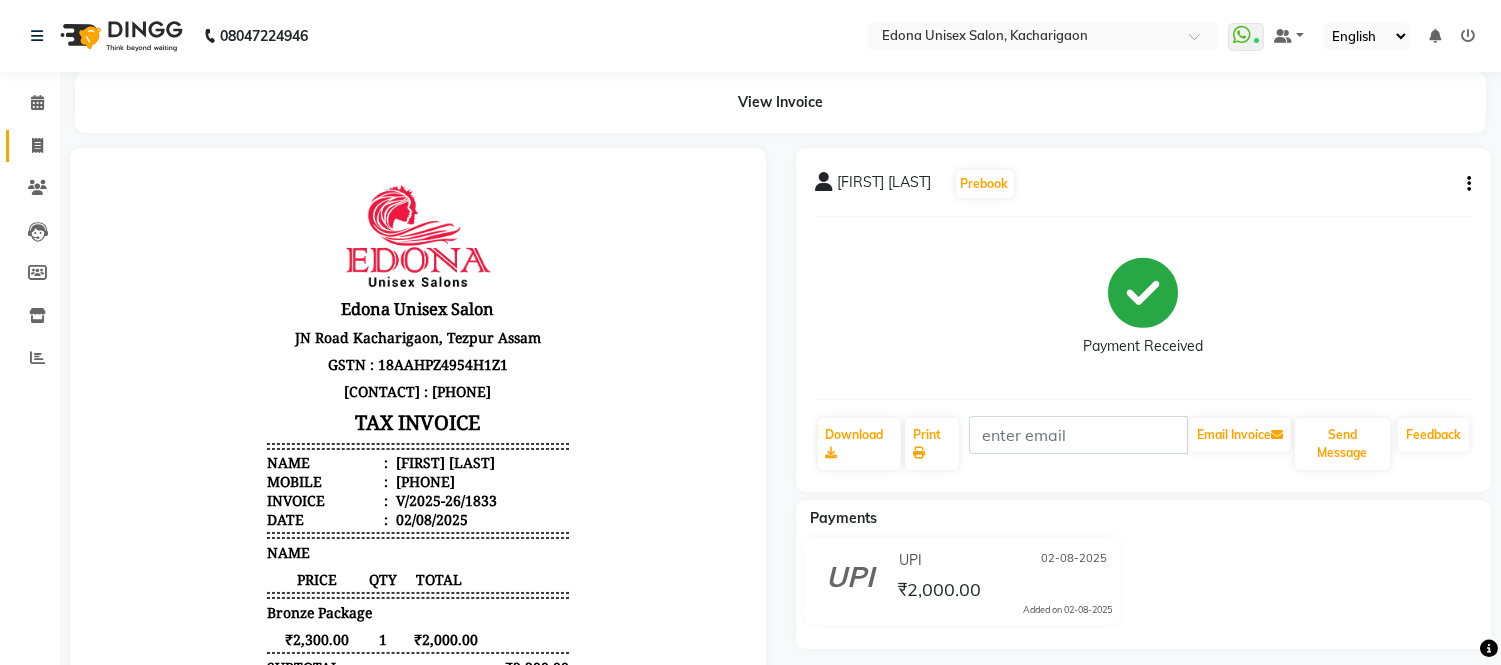 scroll, scrollTop: 0, scrollLeft: 0, axis: both 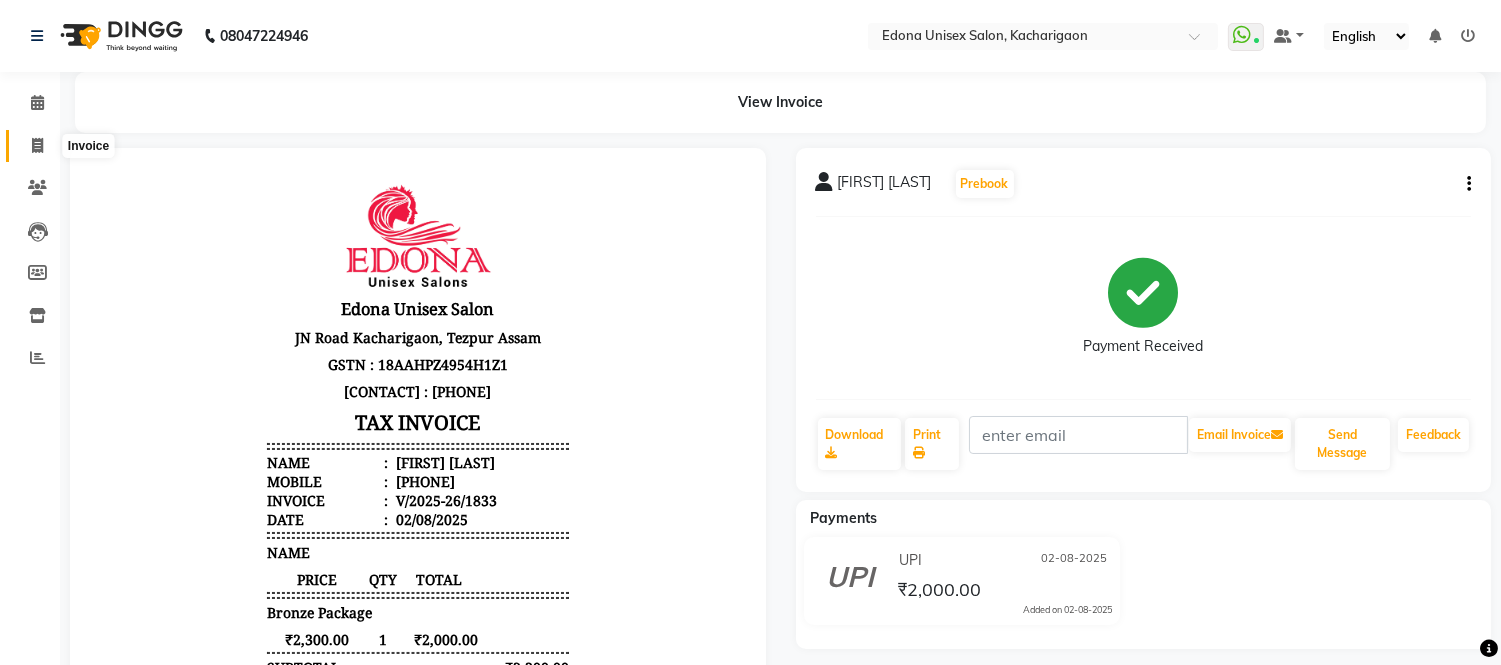 click 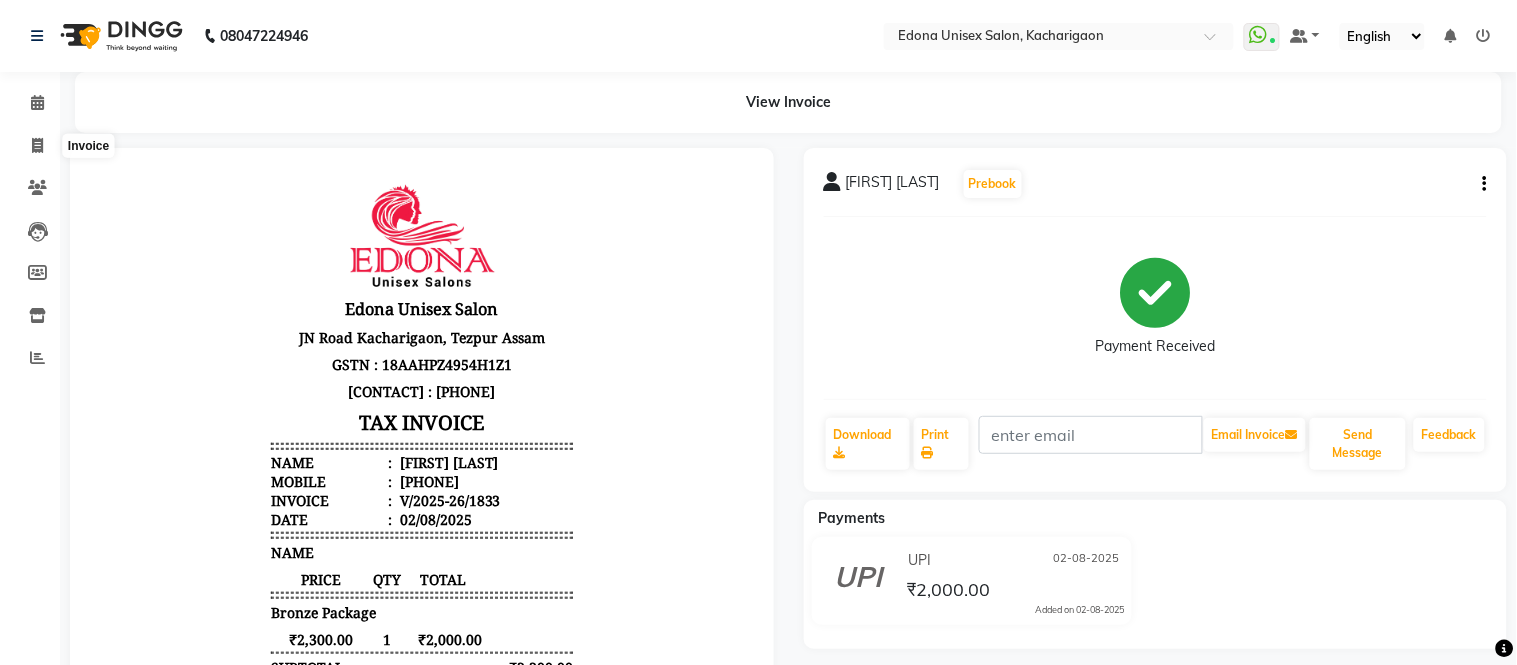 select on "service" 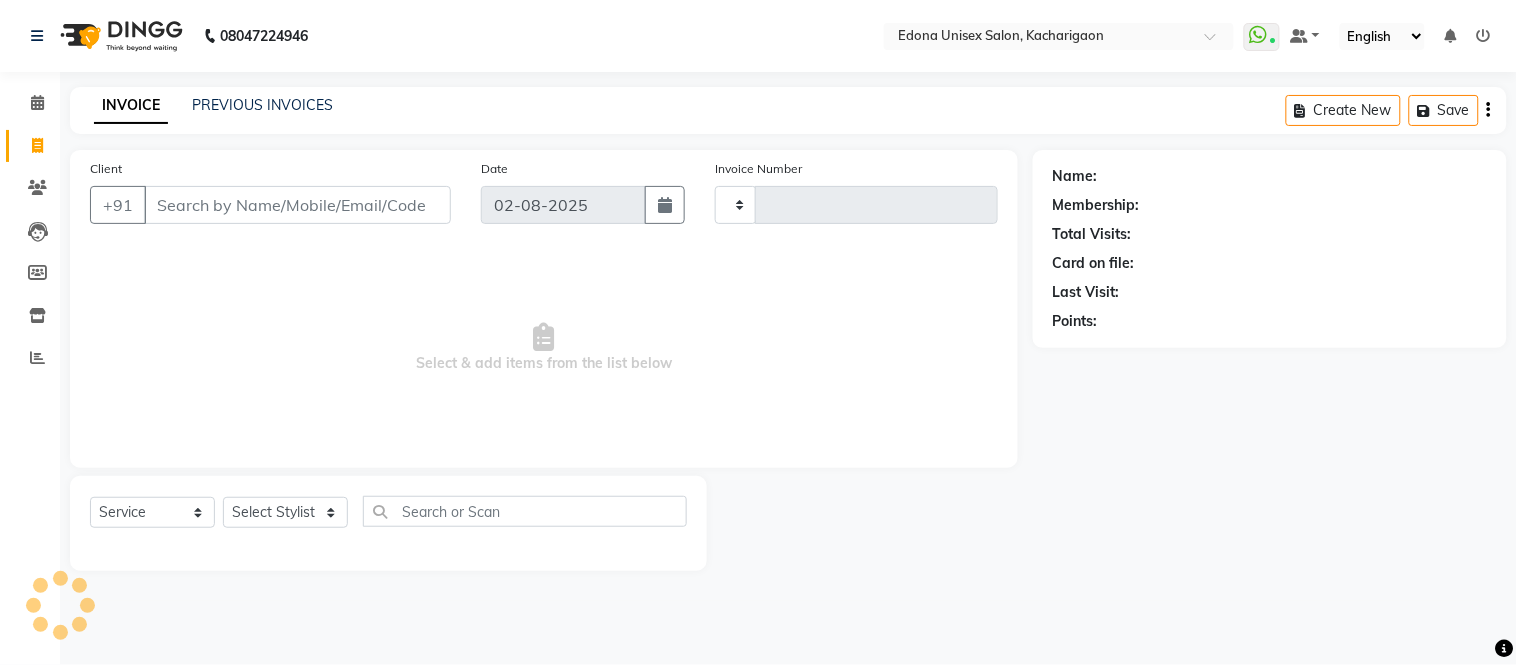 type on "1835" 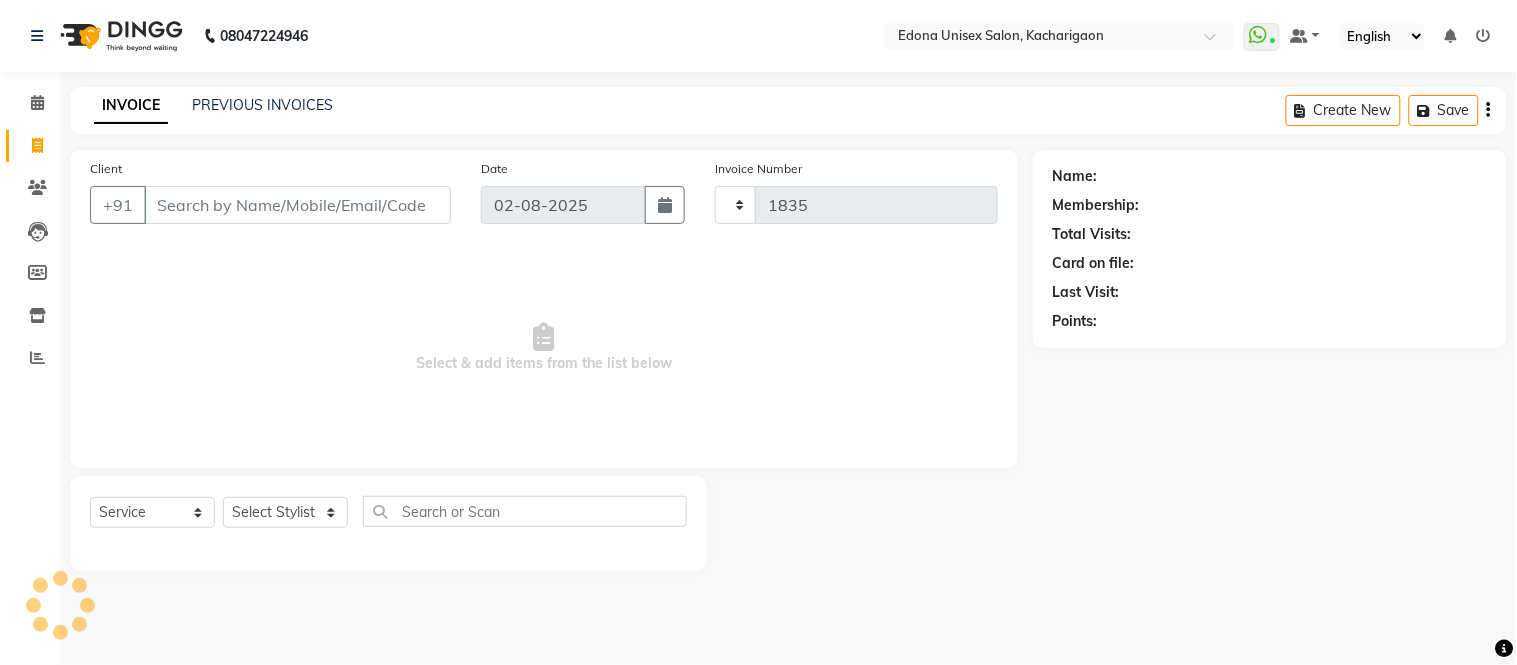 select on "5389" 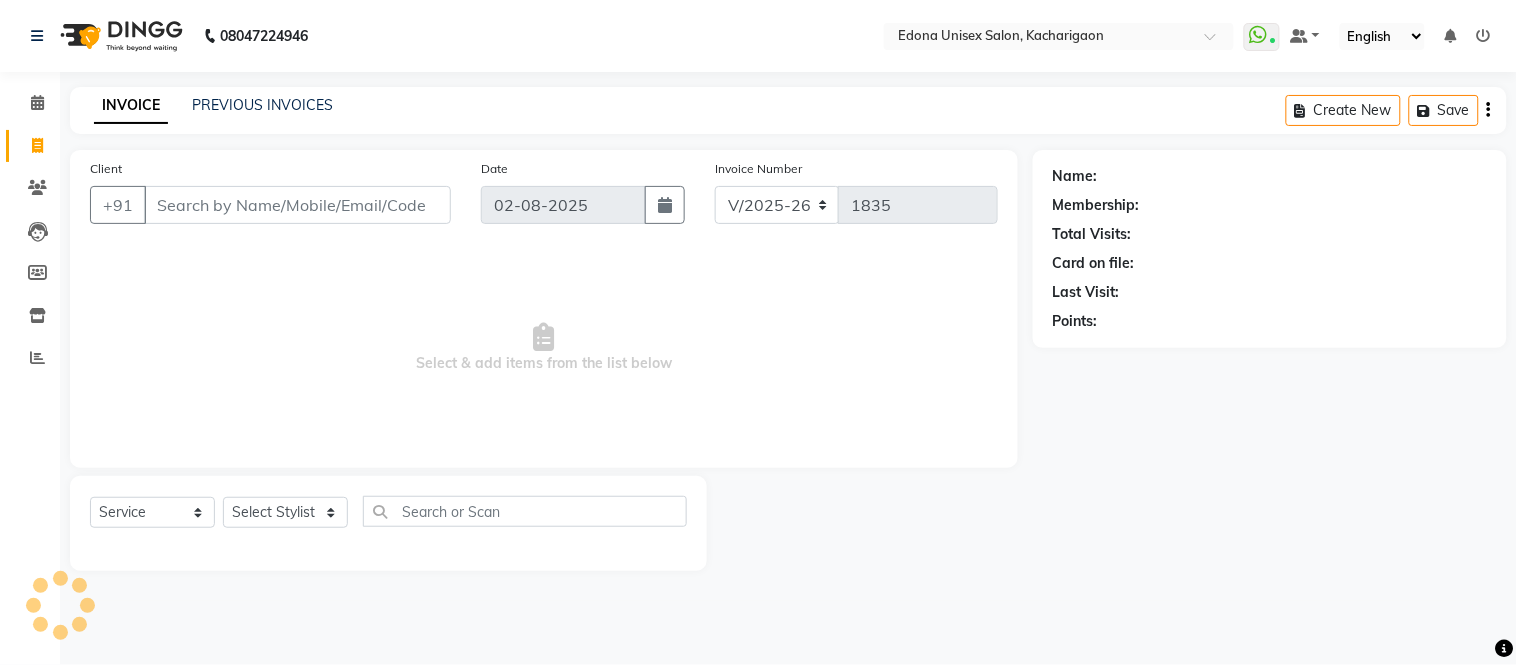 click on "Client" at bounding box center (297, 205) 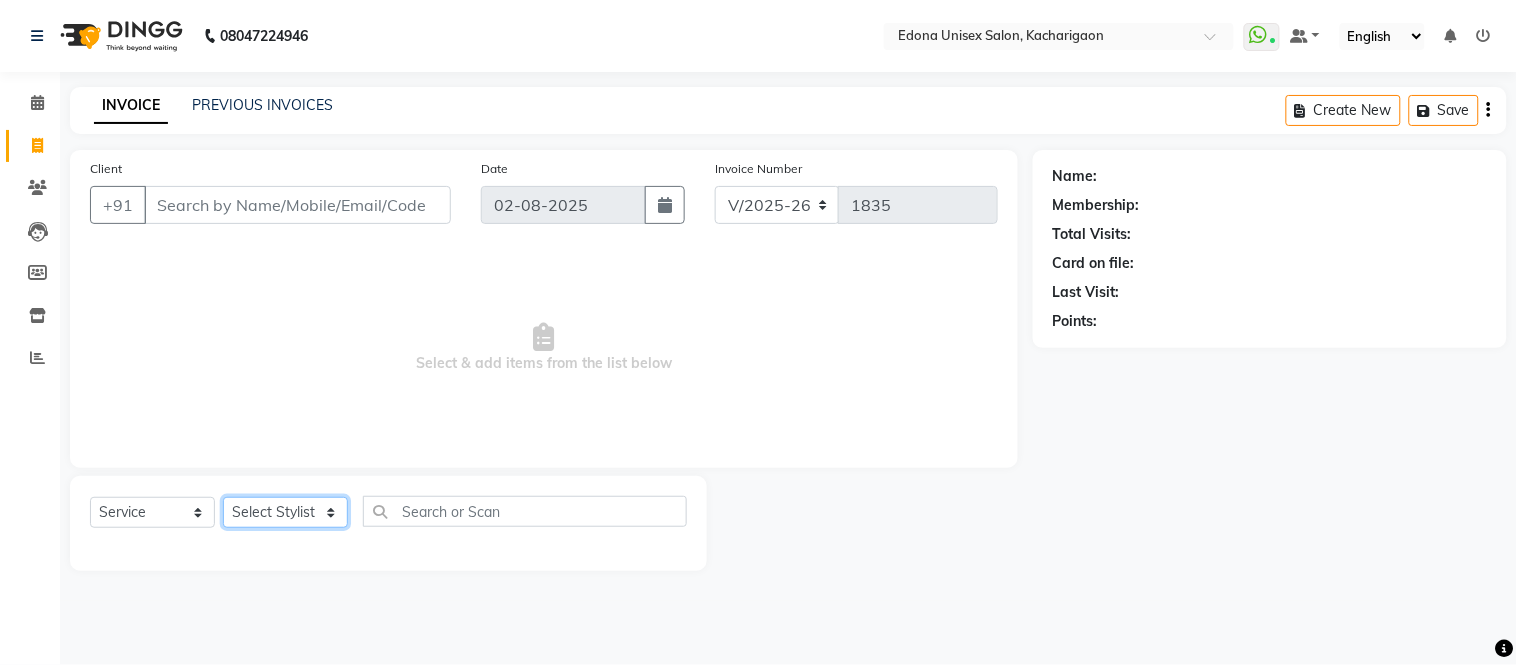 click on "Select Stylist" 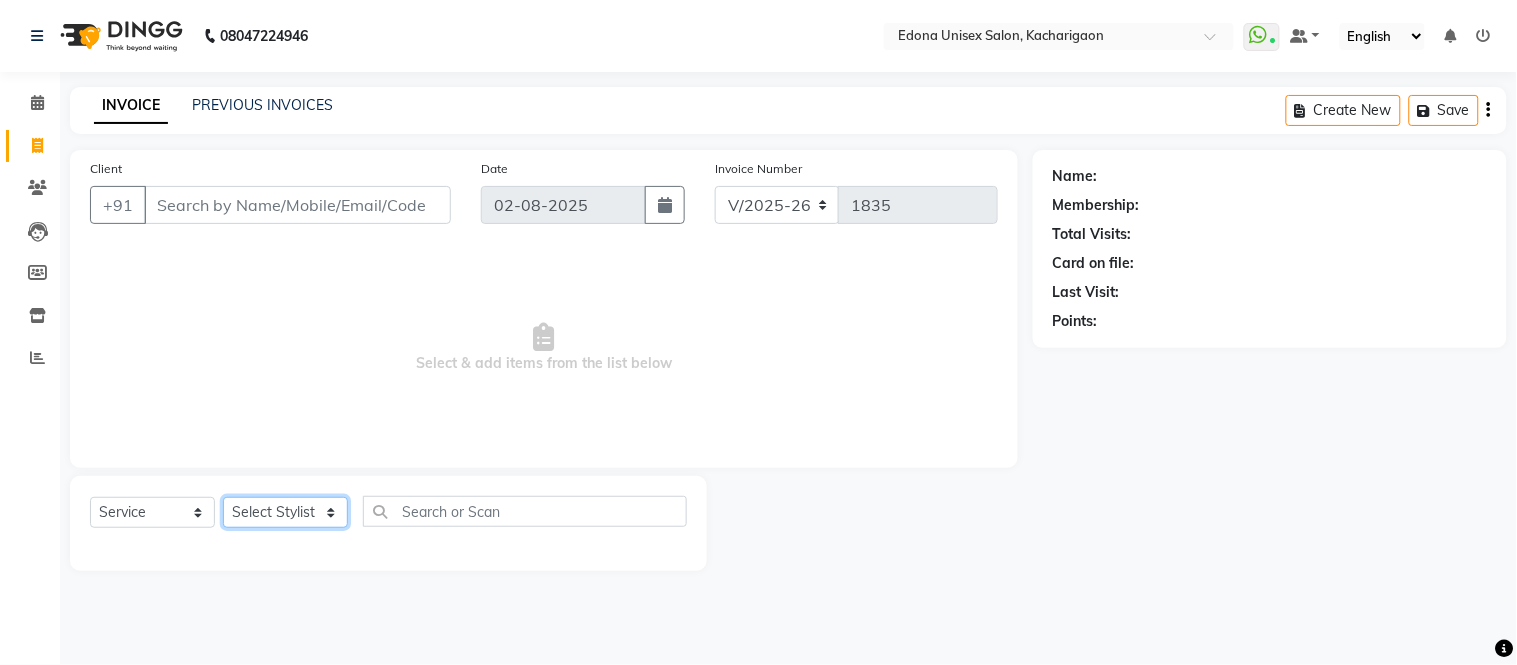 select on "35945" 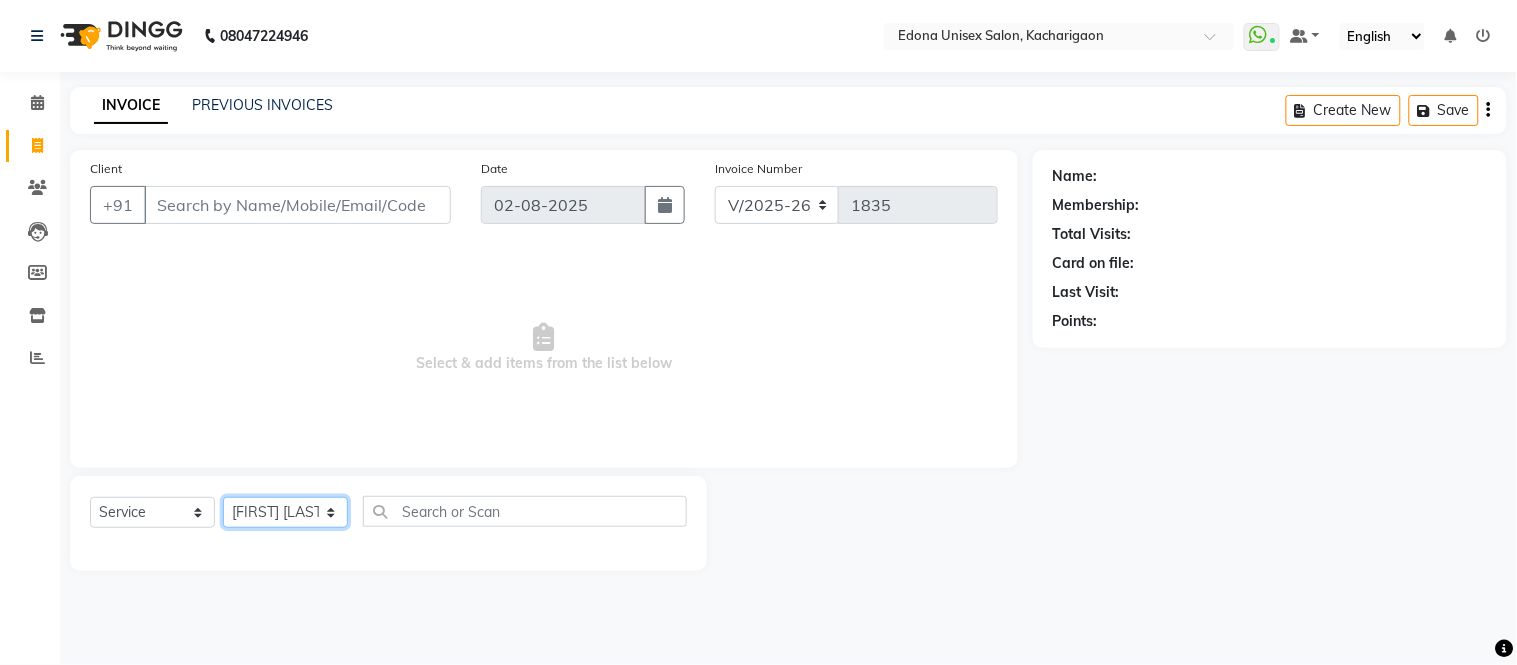 click on "[SELECT] [STYLIST] [ADMIN] [FIRST] [LAST] [FIRST] [LAST] [FIRST] [LAST] [FIRST] [LAST] [FIRST] [LAST] [FIRST] [LAST] [FIRST] [LAST] [FIRST] [LAST] [FIRST] [LAST] [FIRST] [LAST] [FIRST] [LAST] [FIRST] [LAST] [FIRST] [LAST] [FIRST] [LAST] [FIRST] [LAST] [FIRST] [LAST] [FIRST] [LAST] [FIRST] [LAST] [FIRST] [LAST]" 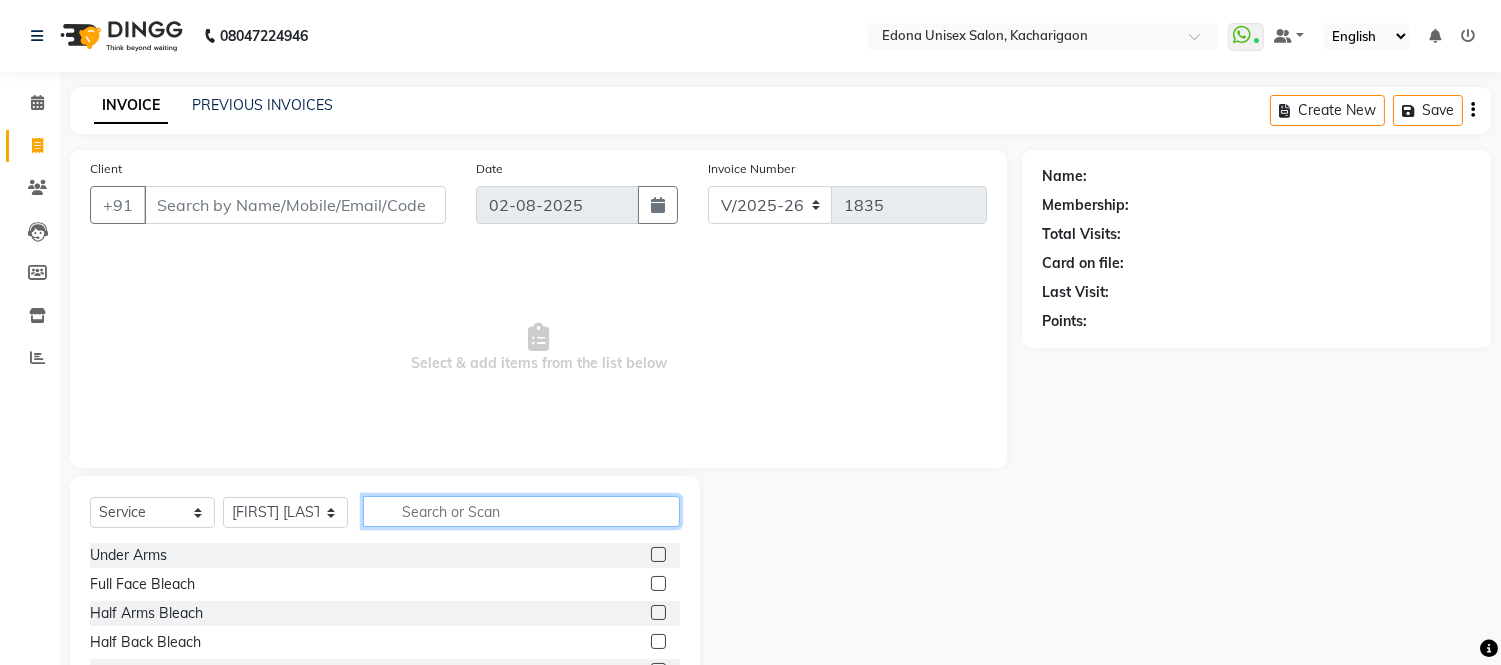 click 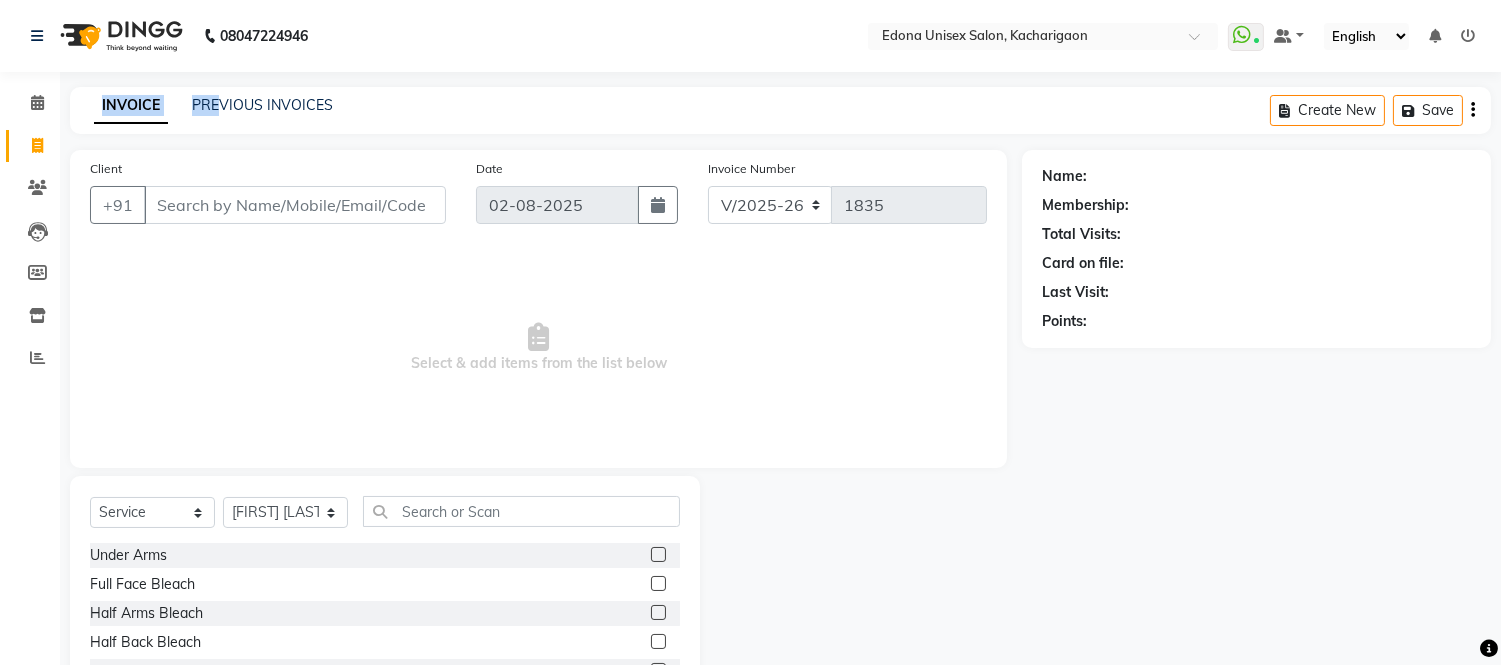 drag, startPoint x: 193, startPoint y: 38, endPoint x: 30, endPoint y: 394, distance: 391.5418 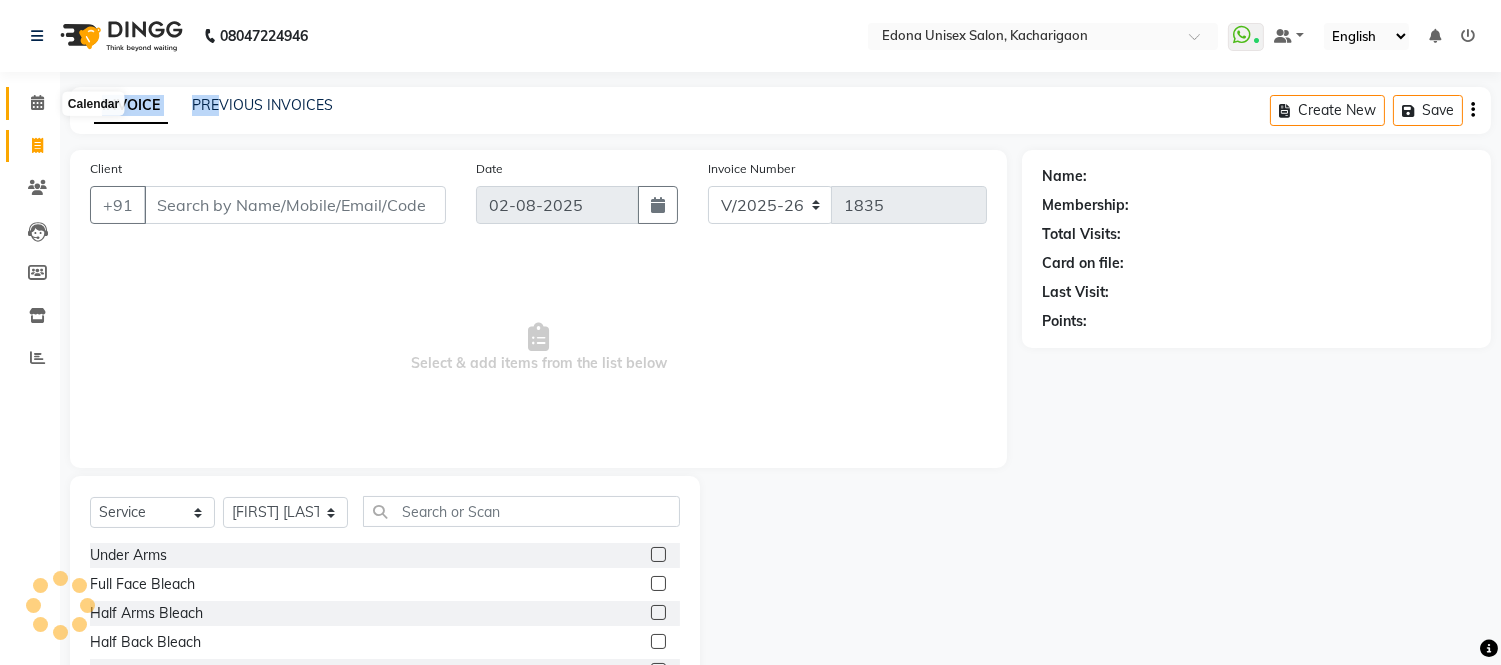 click 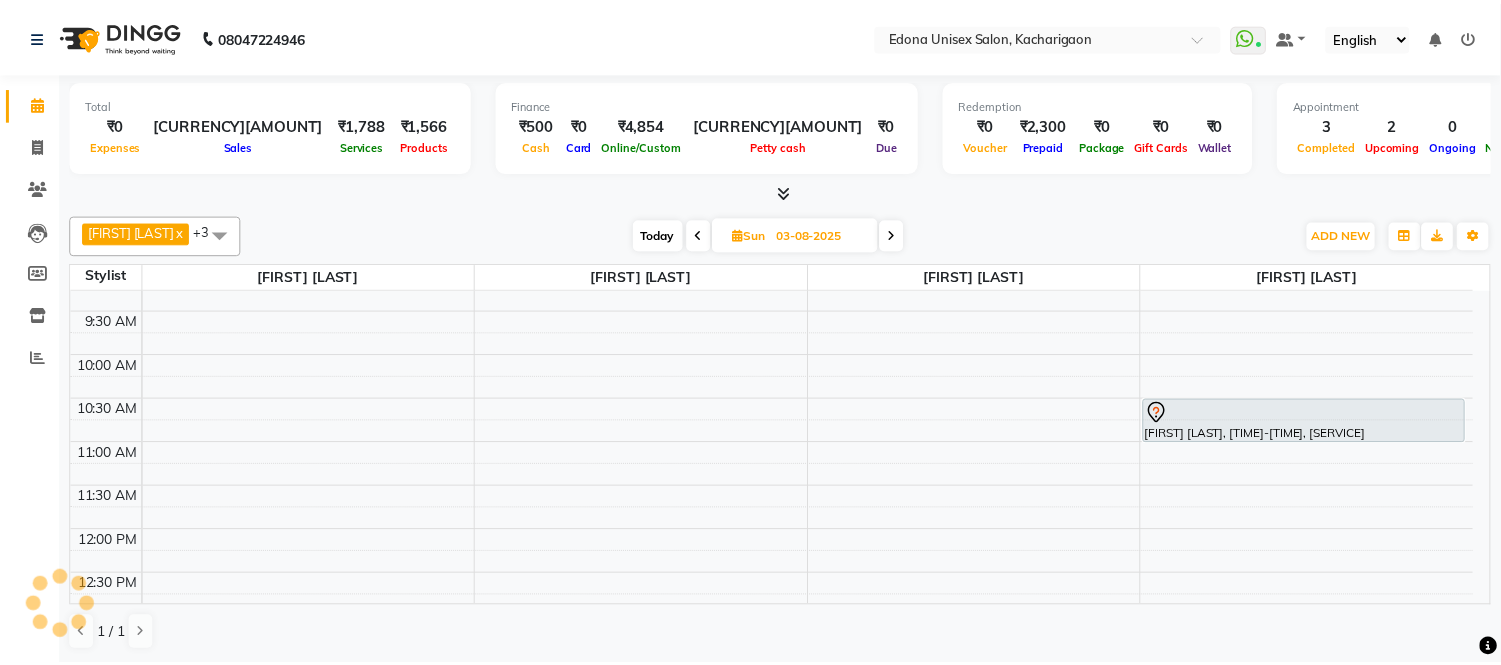scroll, scrollTop: 222, scrollLeft: 0, axis: vertical 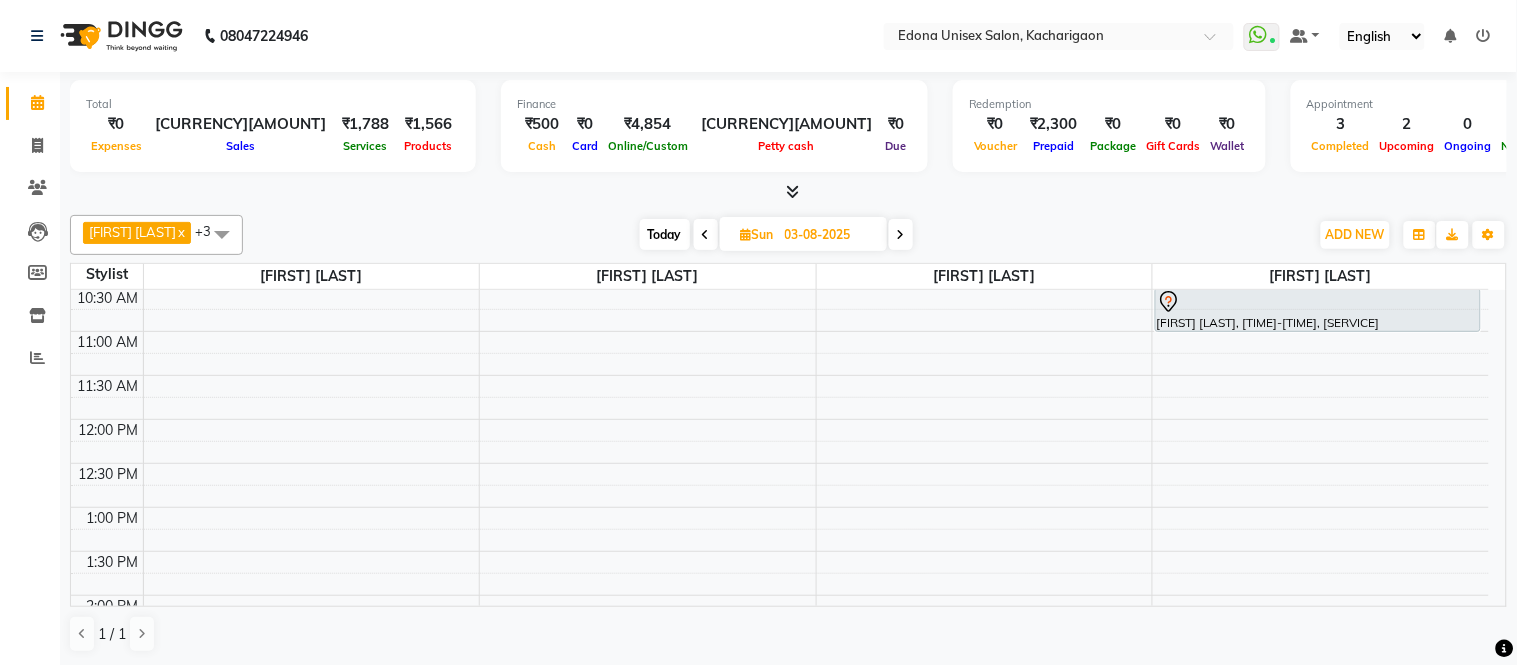 drag, startPoint x: 108, startPoint y: 526, endPoint x: 291, endPoint y: 586, distance: 192.58505 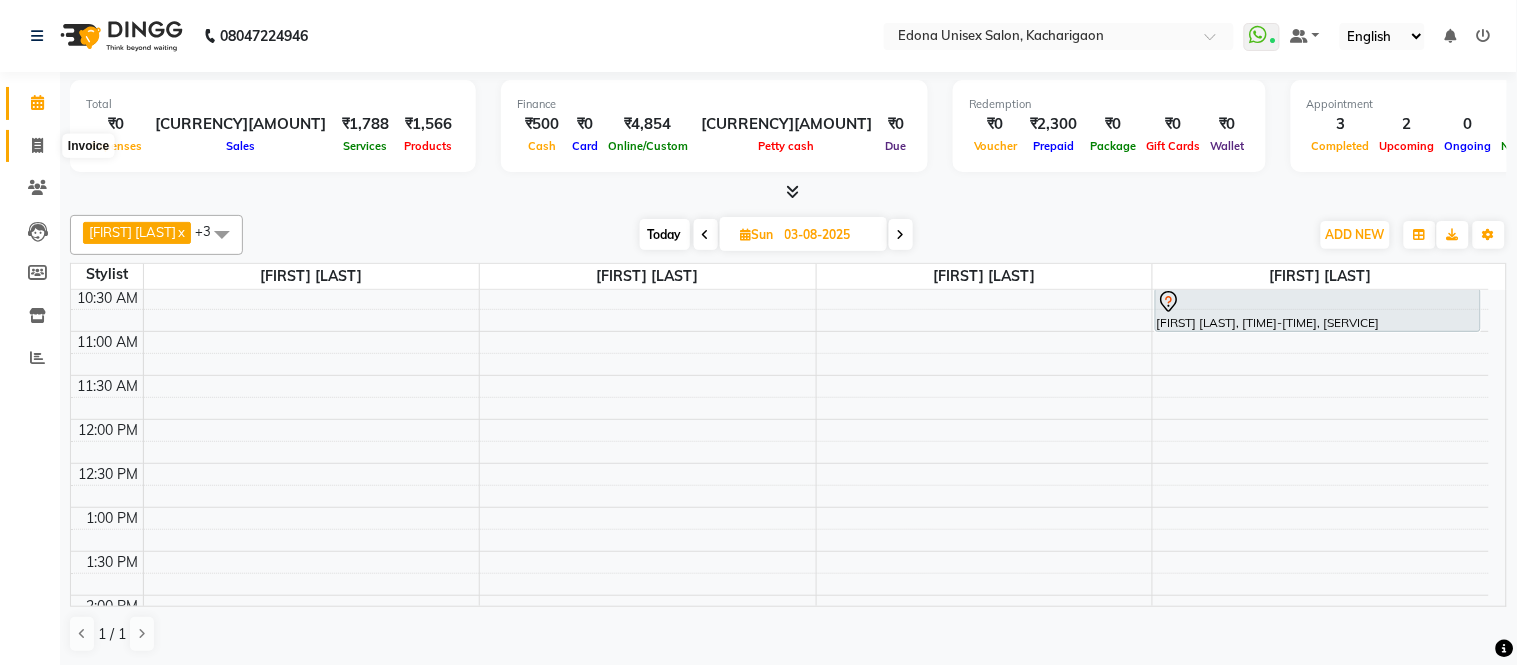 click 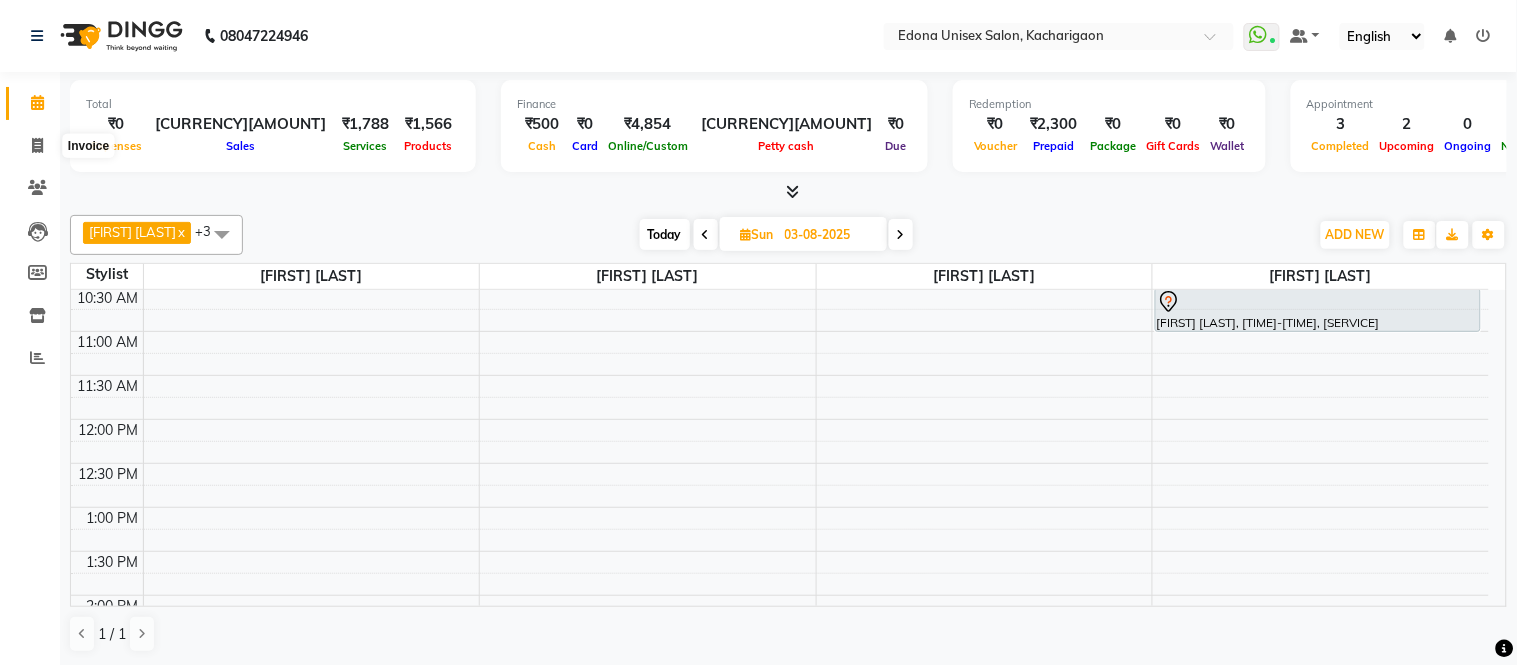 select on "5389" 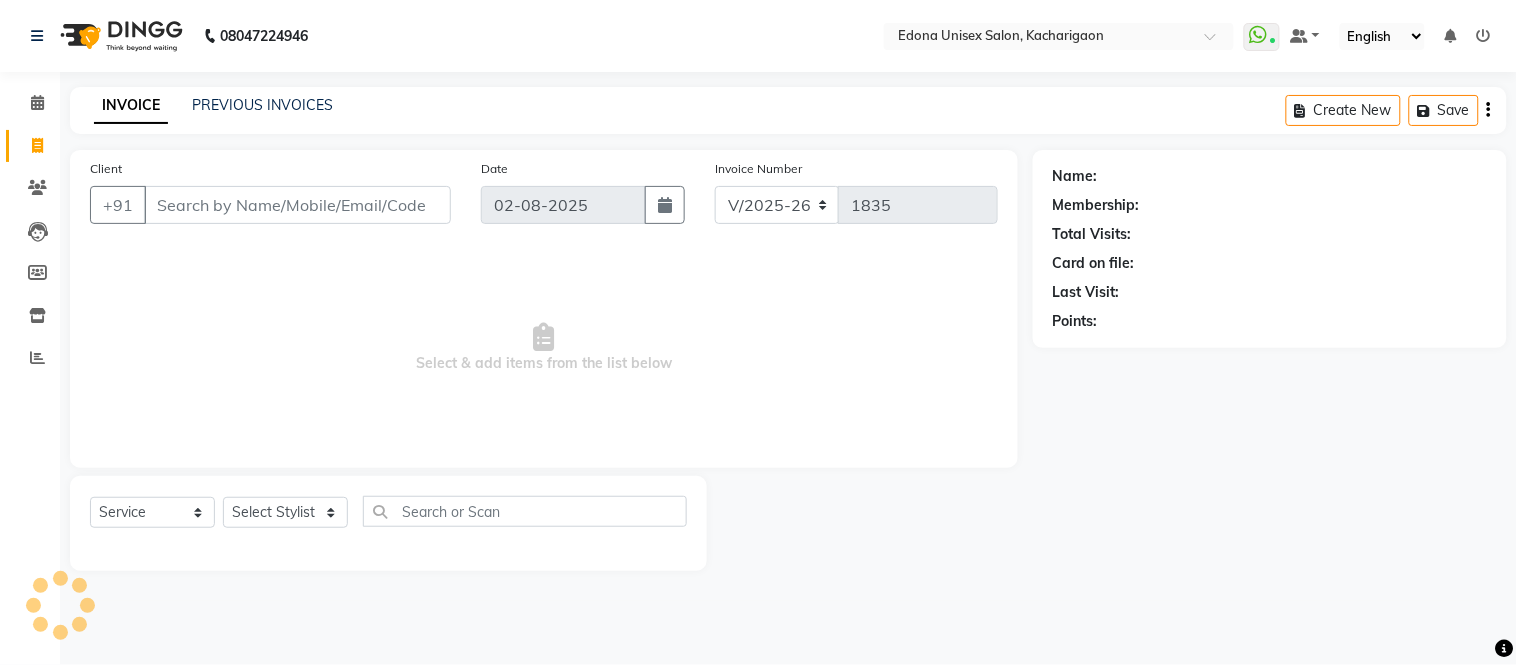 drag, startPoint x: 74, startPoint y: 155, endPoint x: 212, endPoint y: 207, distance: 147.47203 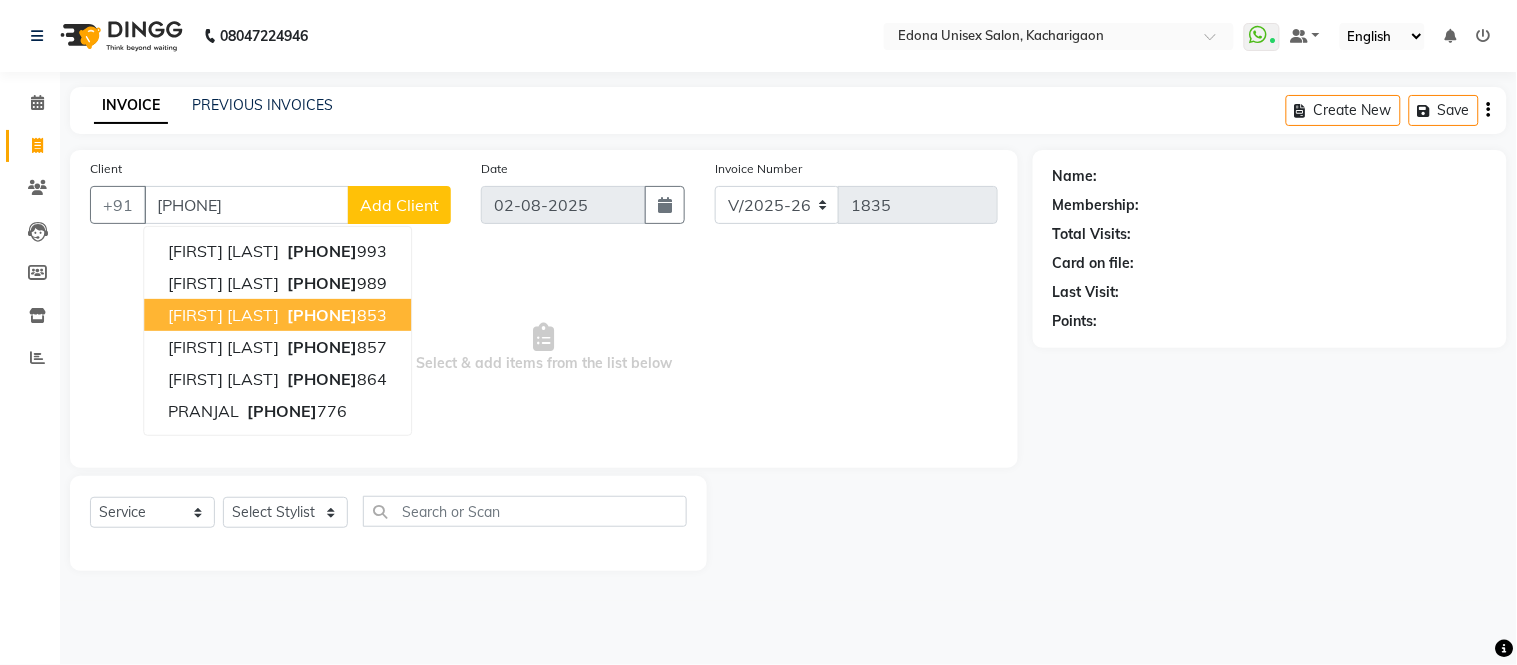 click on "[PHONE]" at bounding box center [322, 315] 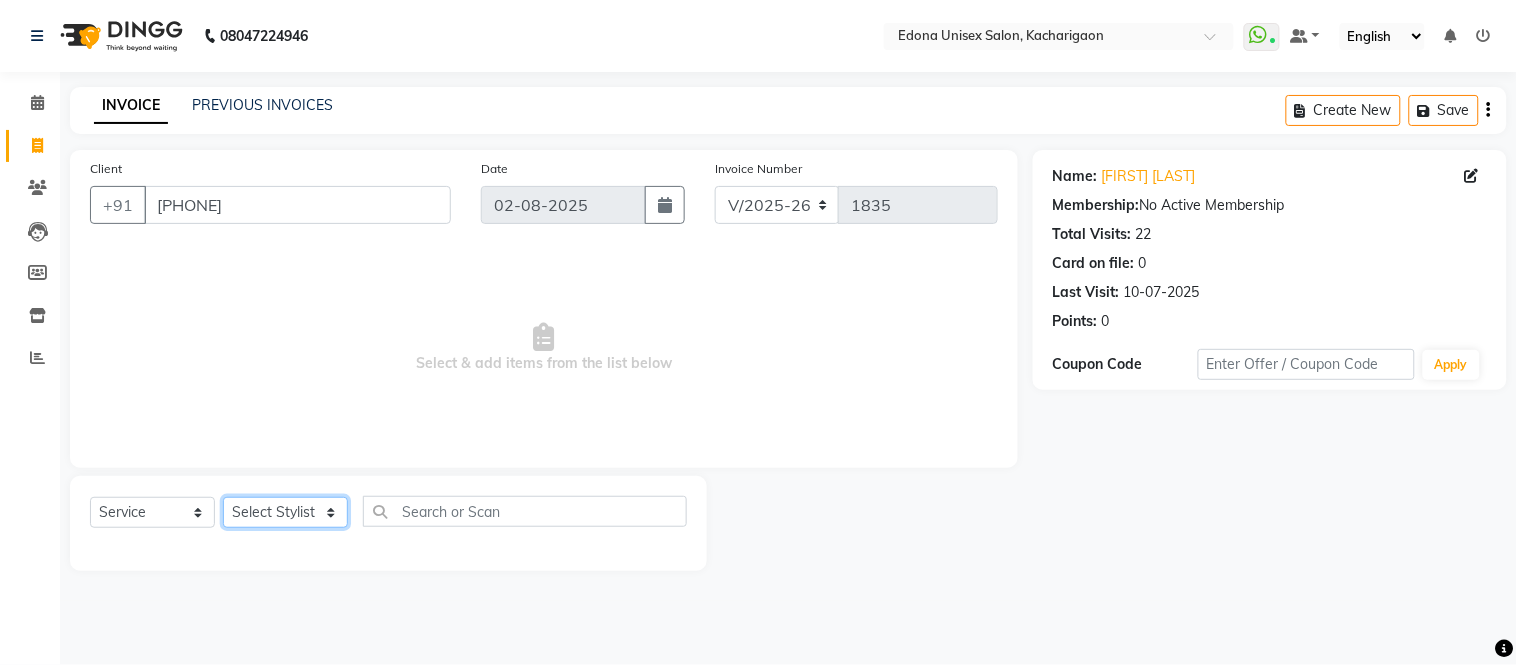 click on "[SELECT] [STYLIST] [ADMIN] [FIRST] [LAST] [FIRST] [LAST] [FIRST] [LAST] [FIRST] [LAST] [FIRST] [LAST] [FIRST] [LAST] [FIRST] [LAST] [FIRST] [LAST] [FIRST] [LAST] [FIRST] [LAST] [FIRST] [LAST] [FIRST] [LAST] [FIRST] [LAST] [FIRST] [LAST] [FIRST] [LAST] [FIRST] [LAST] [FIRST] [LAST] [FIRST] [LAST] [FIRST] [LAST]" 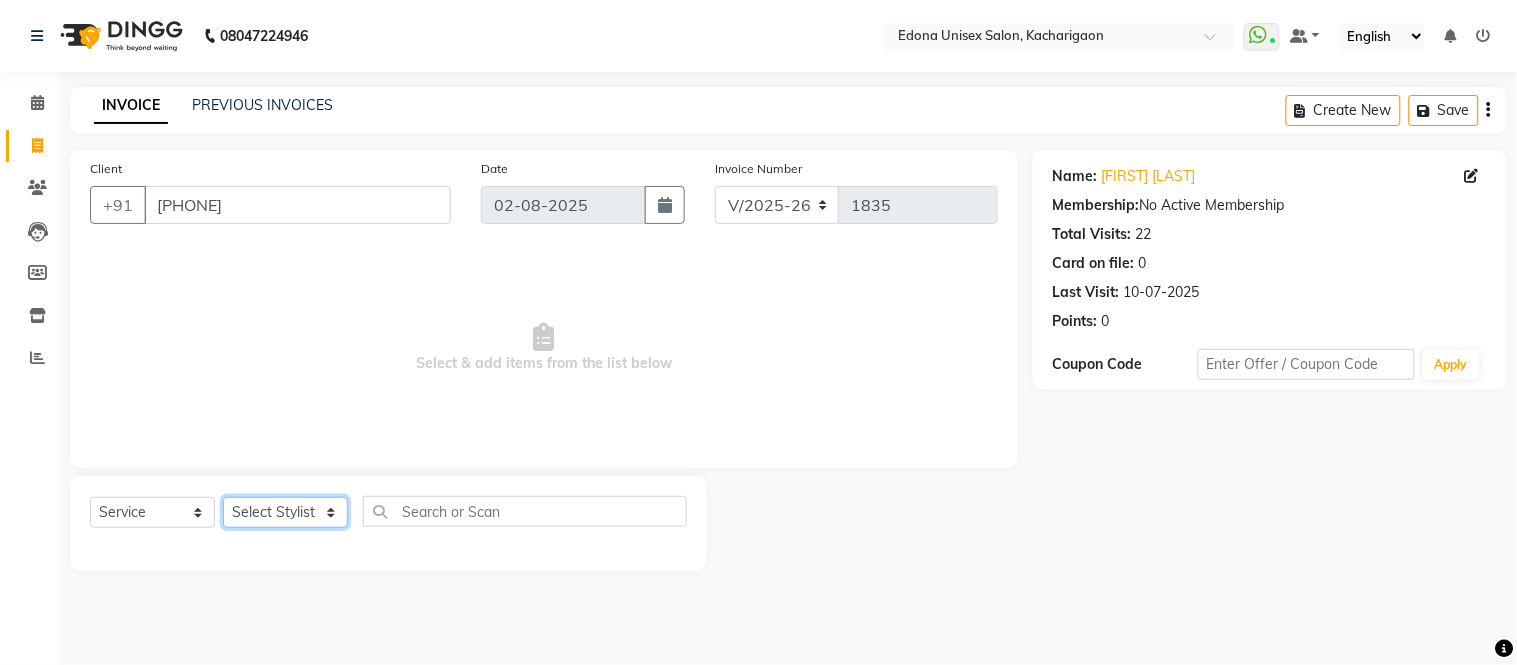 select on "35945" 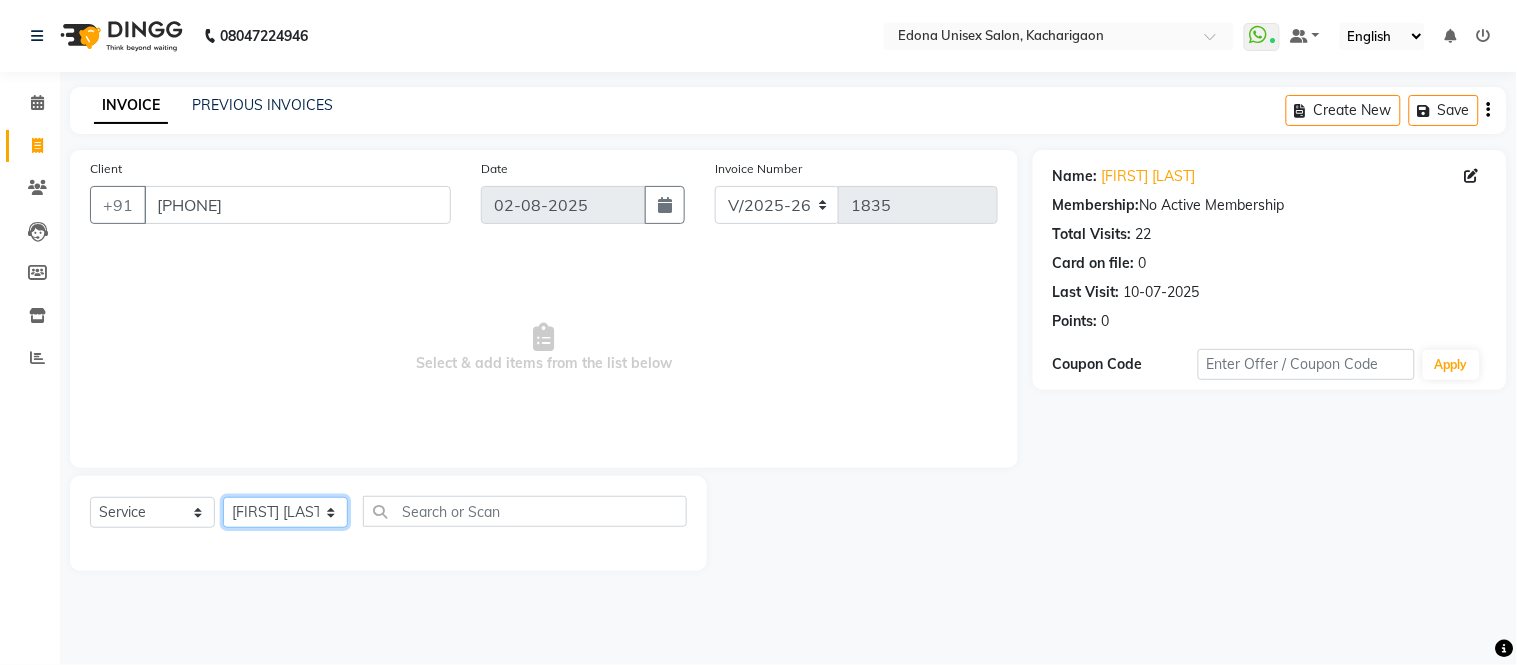 click on "[SELECT] [STYLIST] [ADMIN] [FIRST] [LAST] [FIRST] [LAST] [FIRST] [LAST] [FIRST] [LAST] [FIRST] [LAST] [FIRST] [LAST] [FIRST] [LAST] [FIRST] [LAST] [FIRST] [LAST] [FIRST] [LAST] [FIRST] [LAST] [FIRST] [LAST] [FIRST] [LAST] [FIRST] [LAST] [FIRST] [LAST] [FIRST] [LAST] [FIRST] [LAST] [FIRST] [LAST] [FIRST] [LAST]" 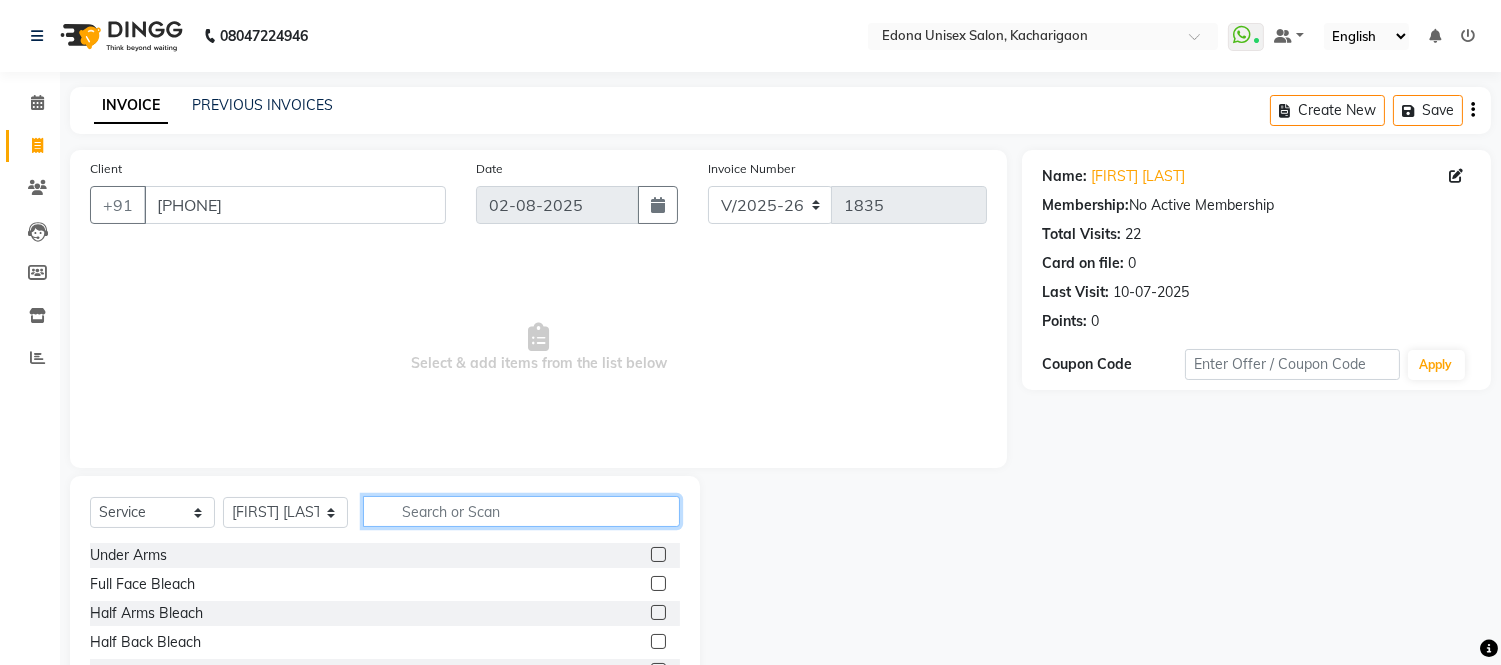 click 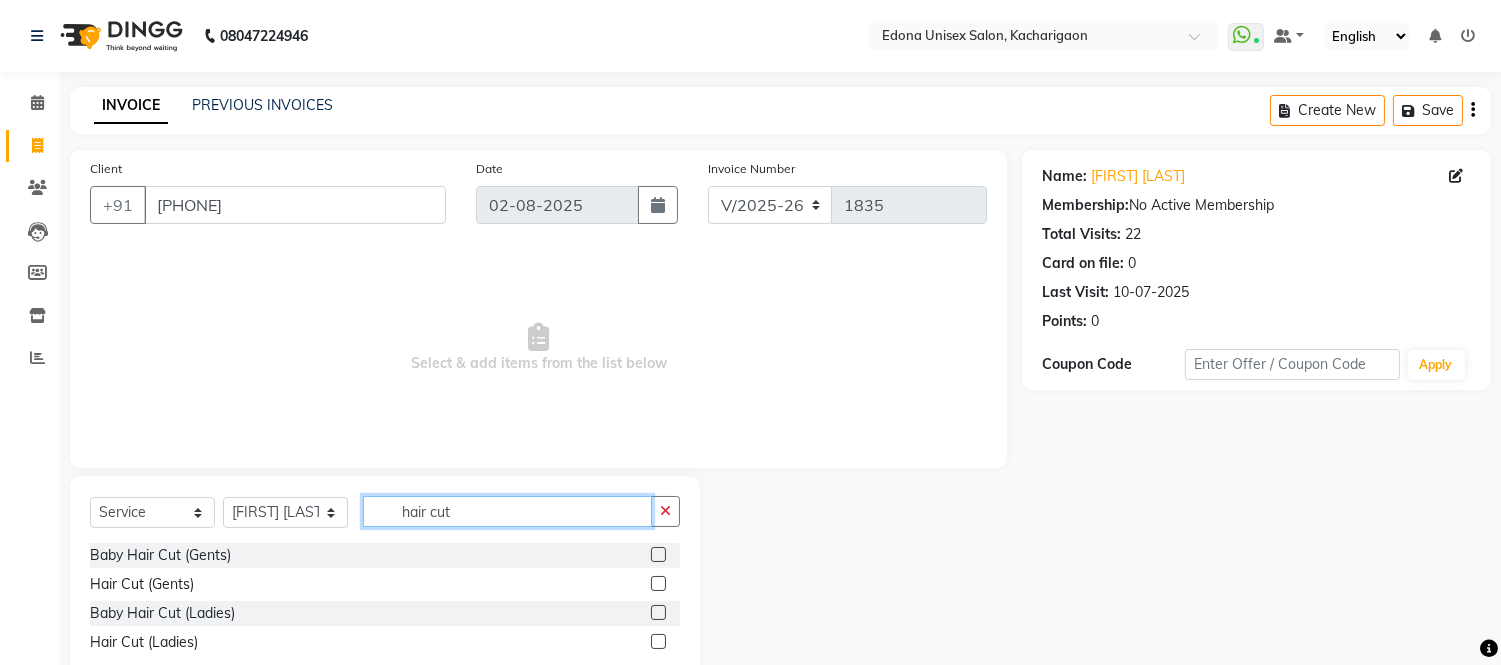 type on "hair cut" 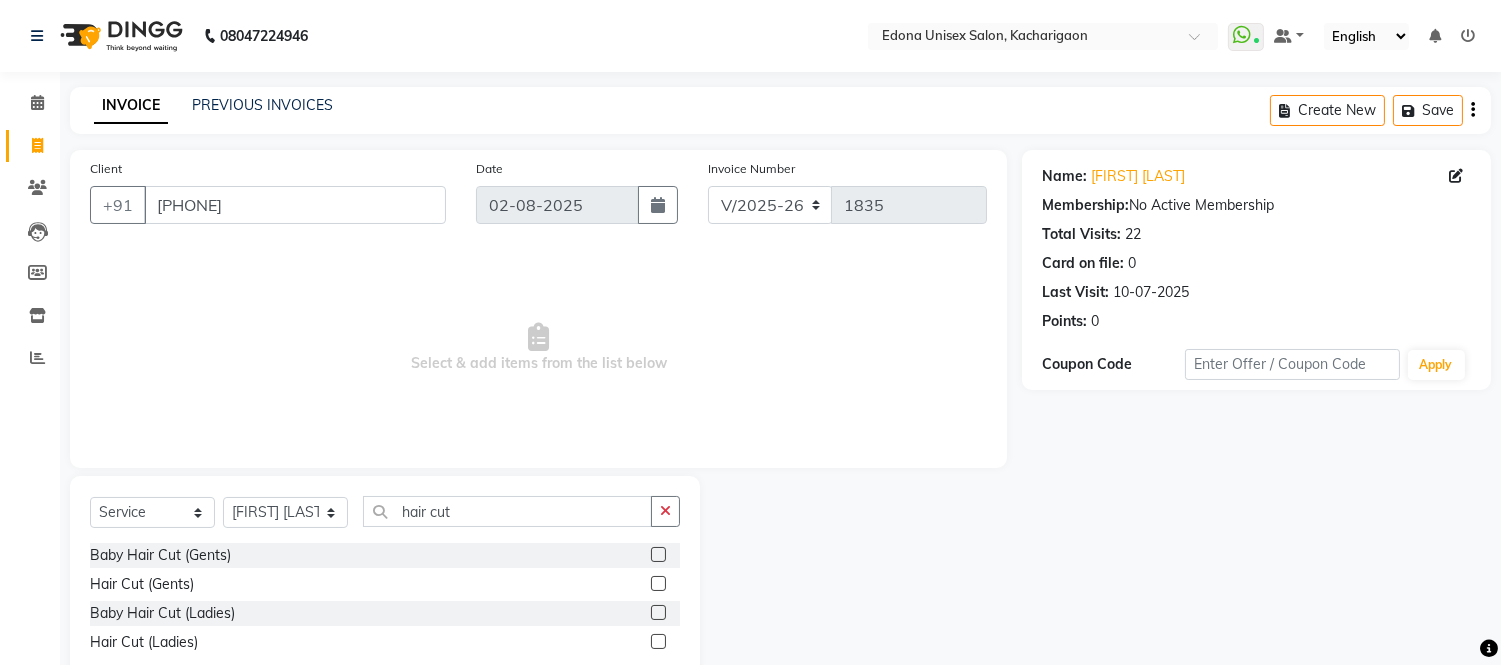 click 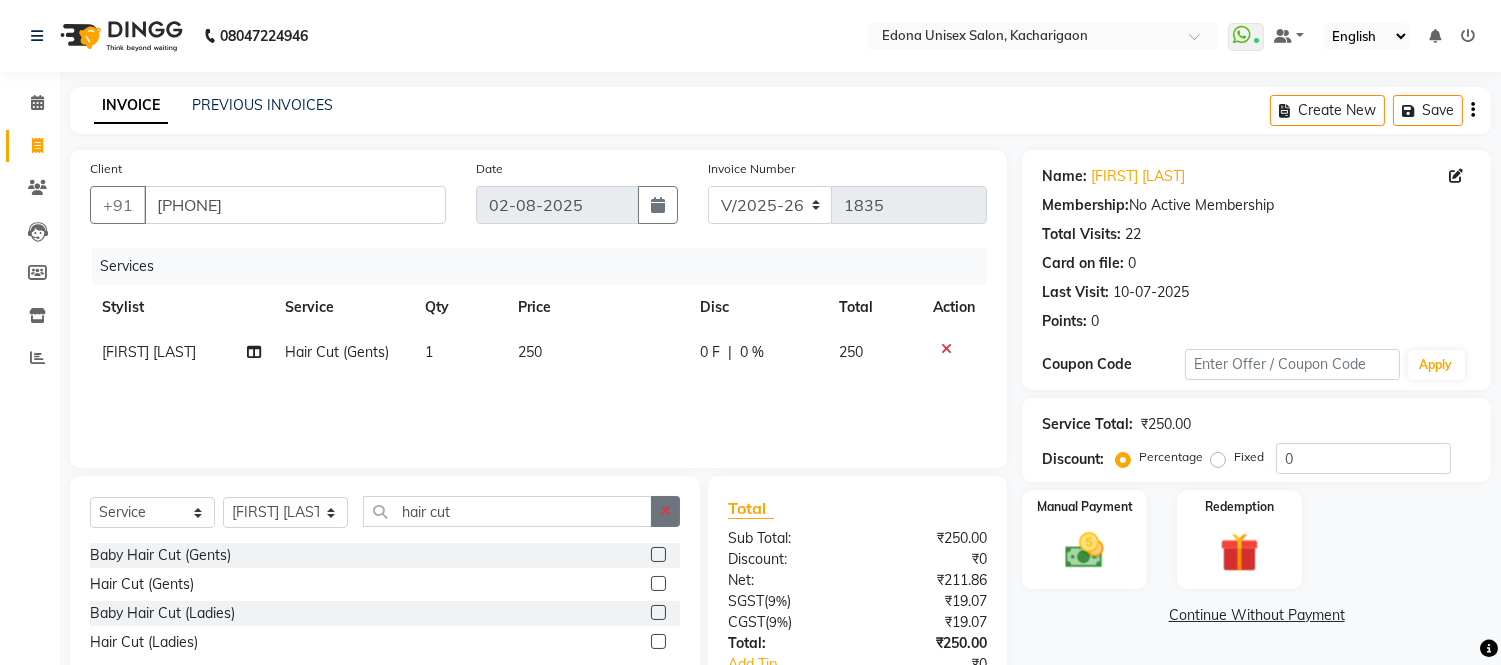 checkbox on "false" 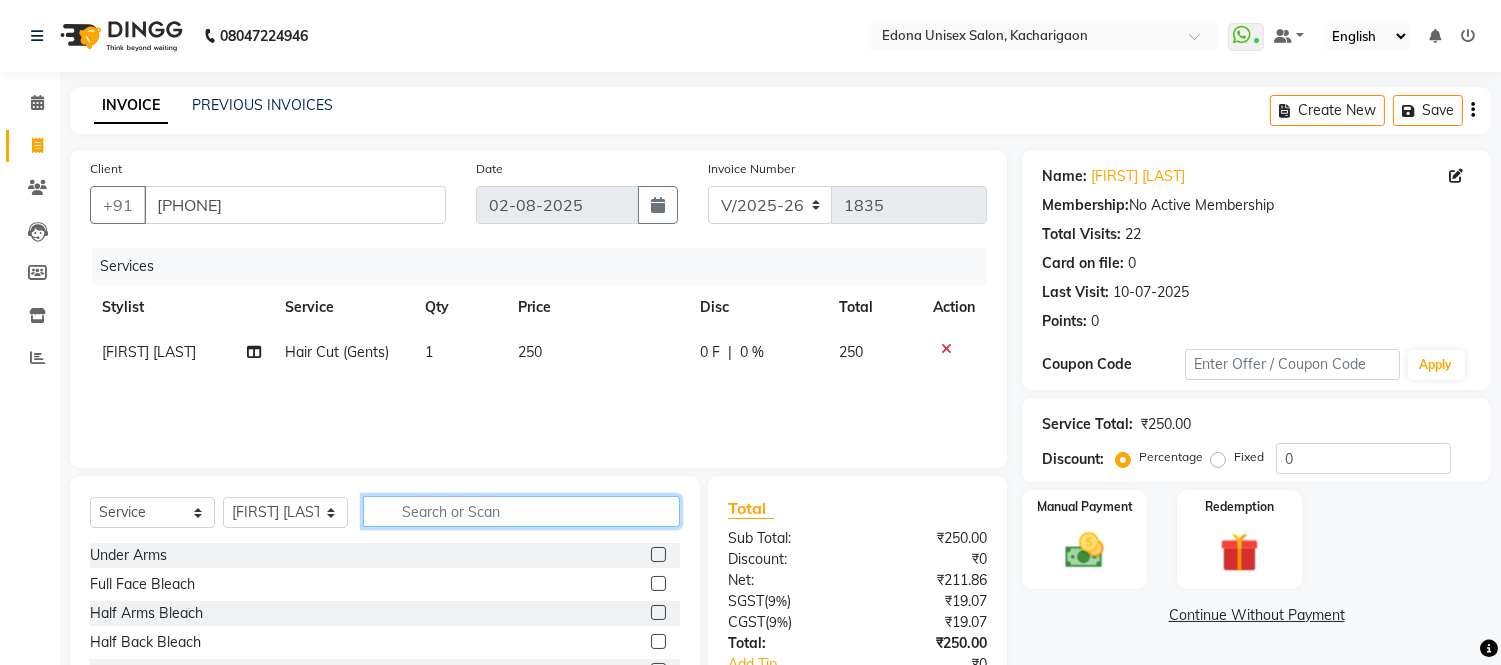 click 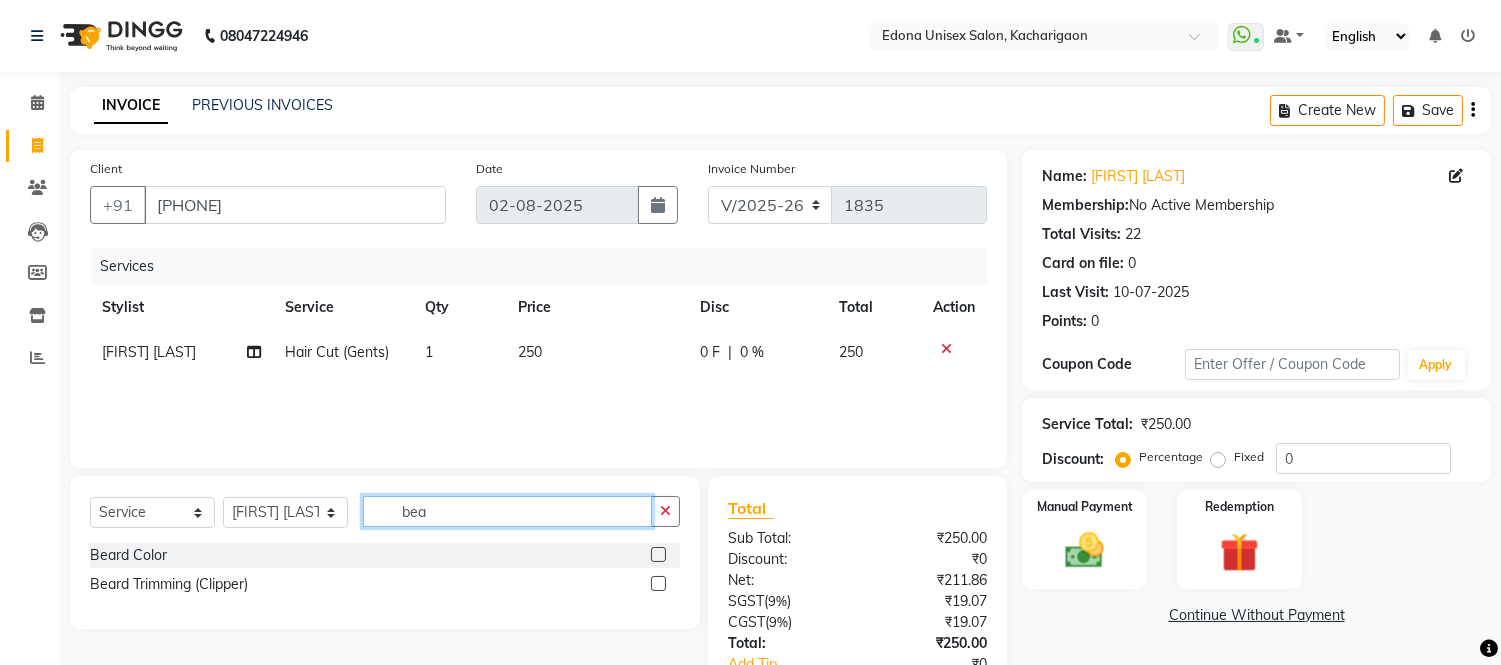 type on "bea" 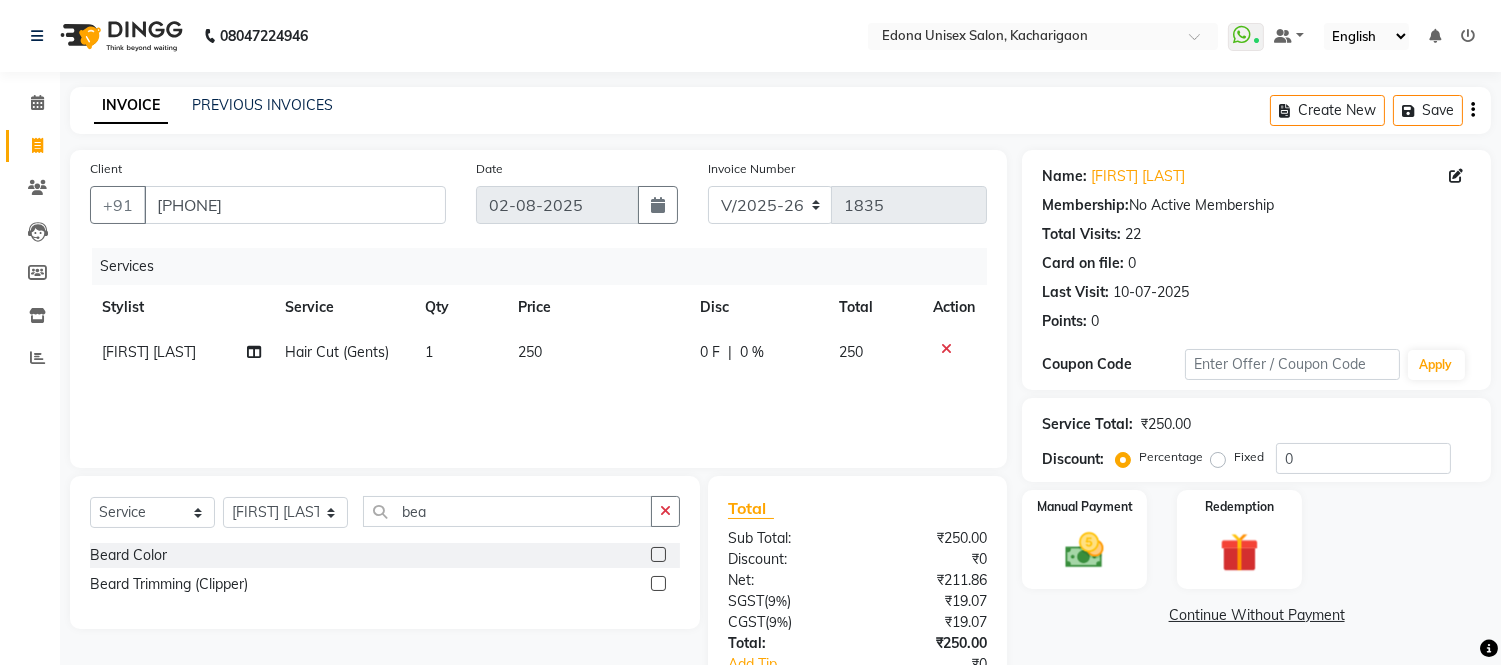 click 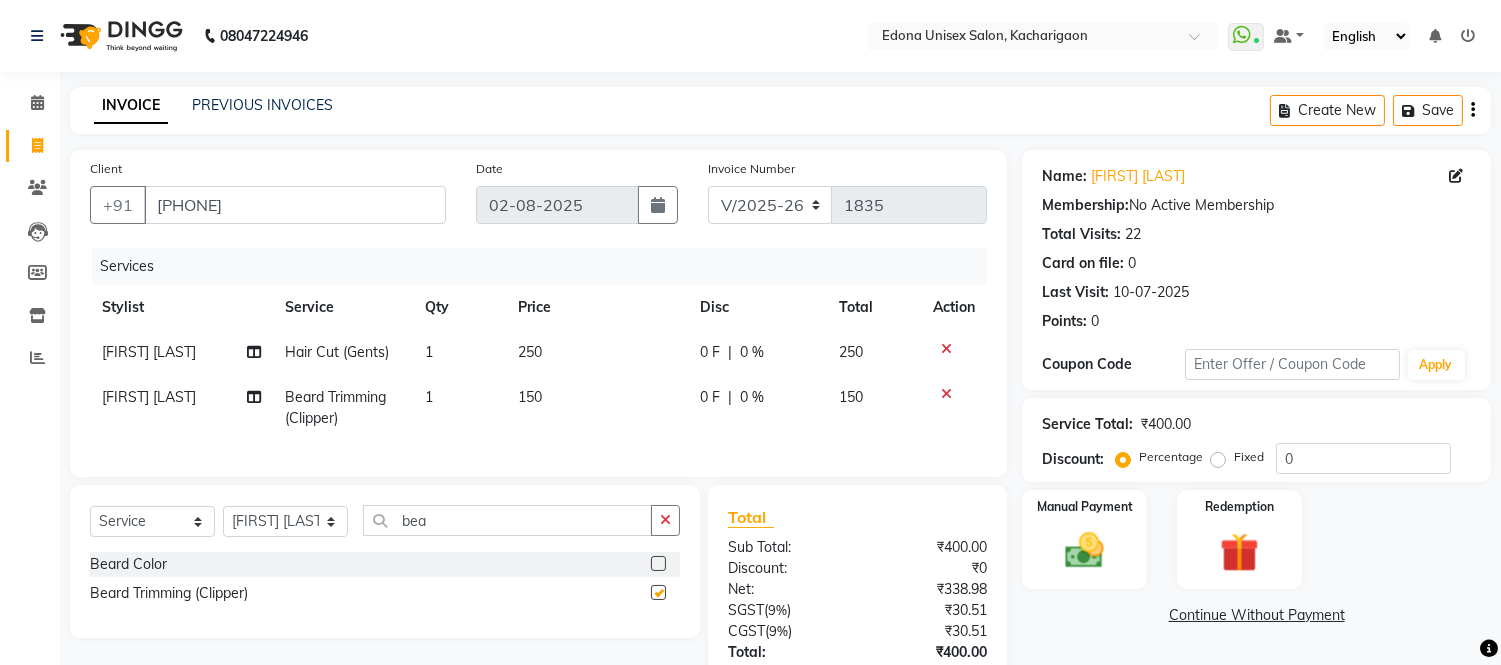 checkbox on "false" 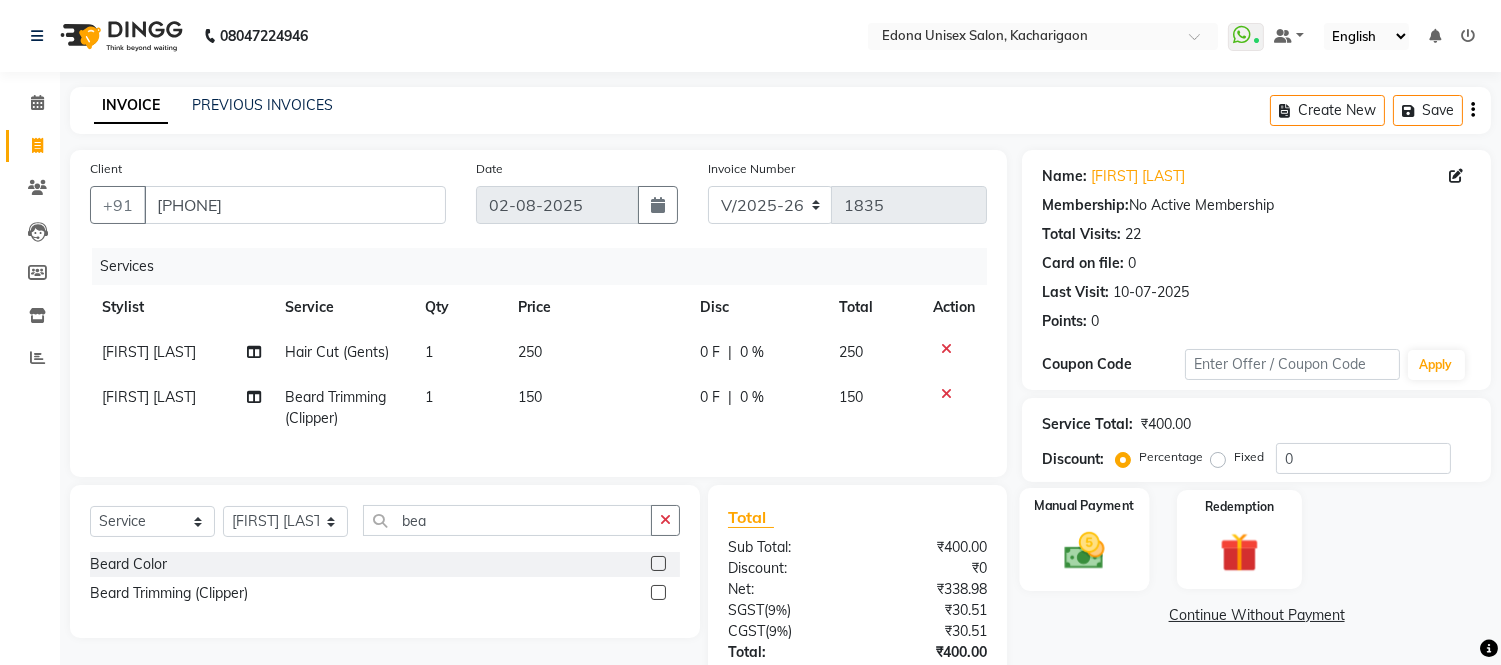 click 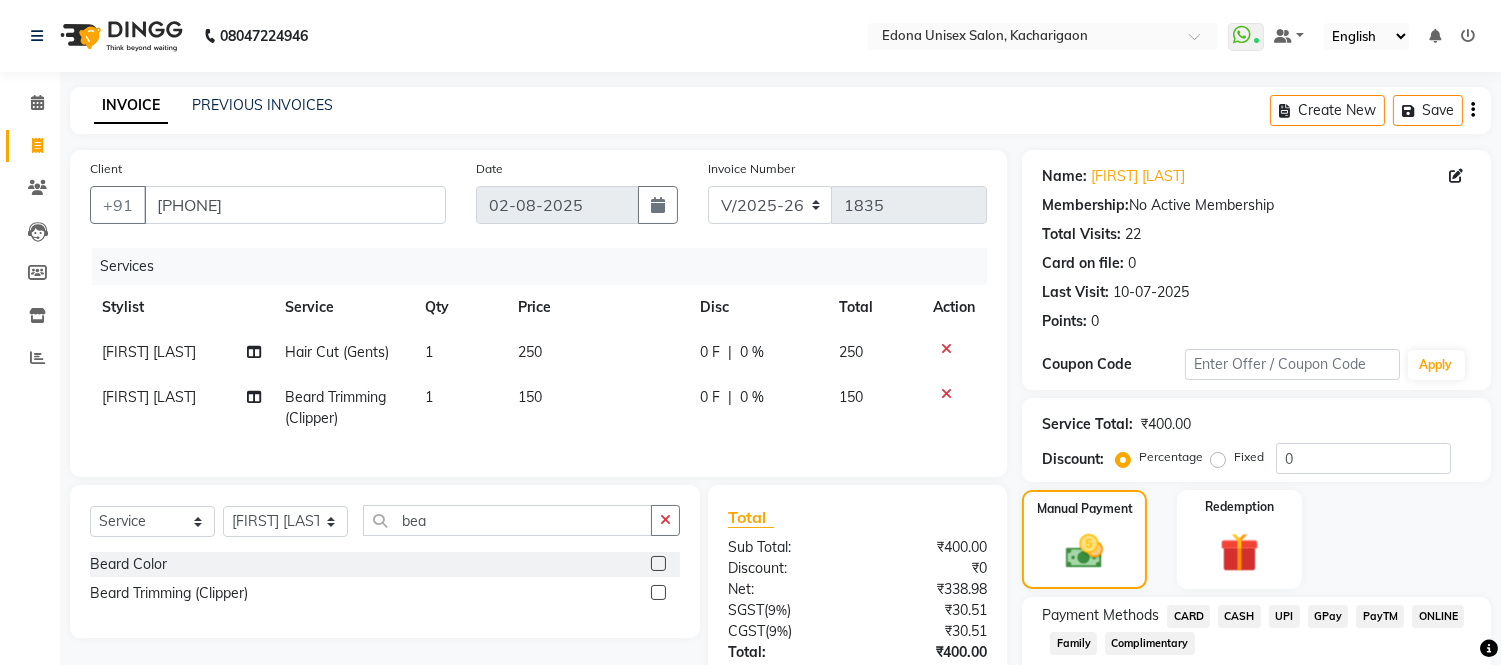 click on "CARD" 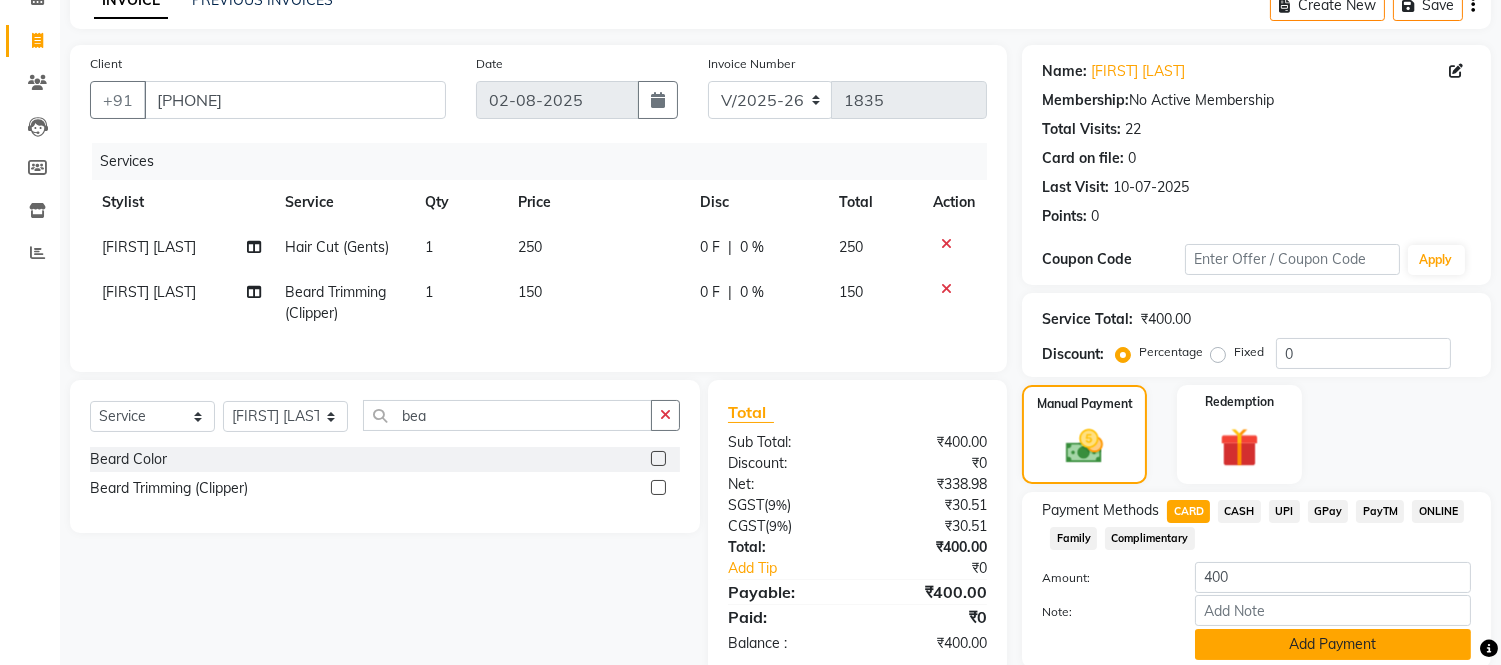 scroll, scrollTop: 178, scrollLeft: 0, axis: vertical 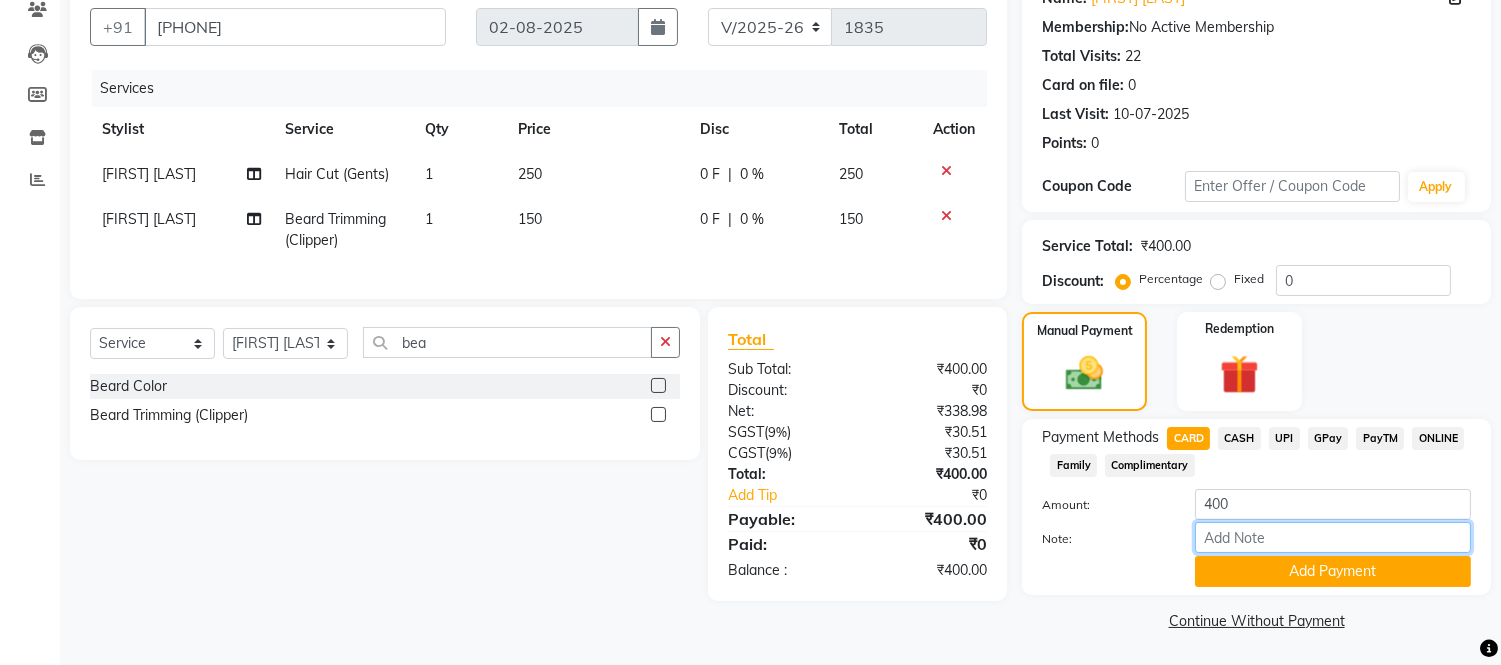 click on "Note:" at bounding box center (1333, 537) 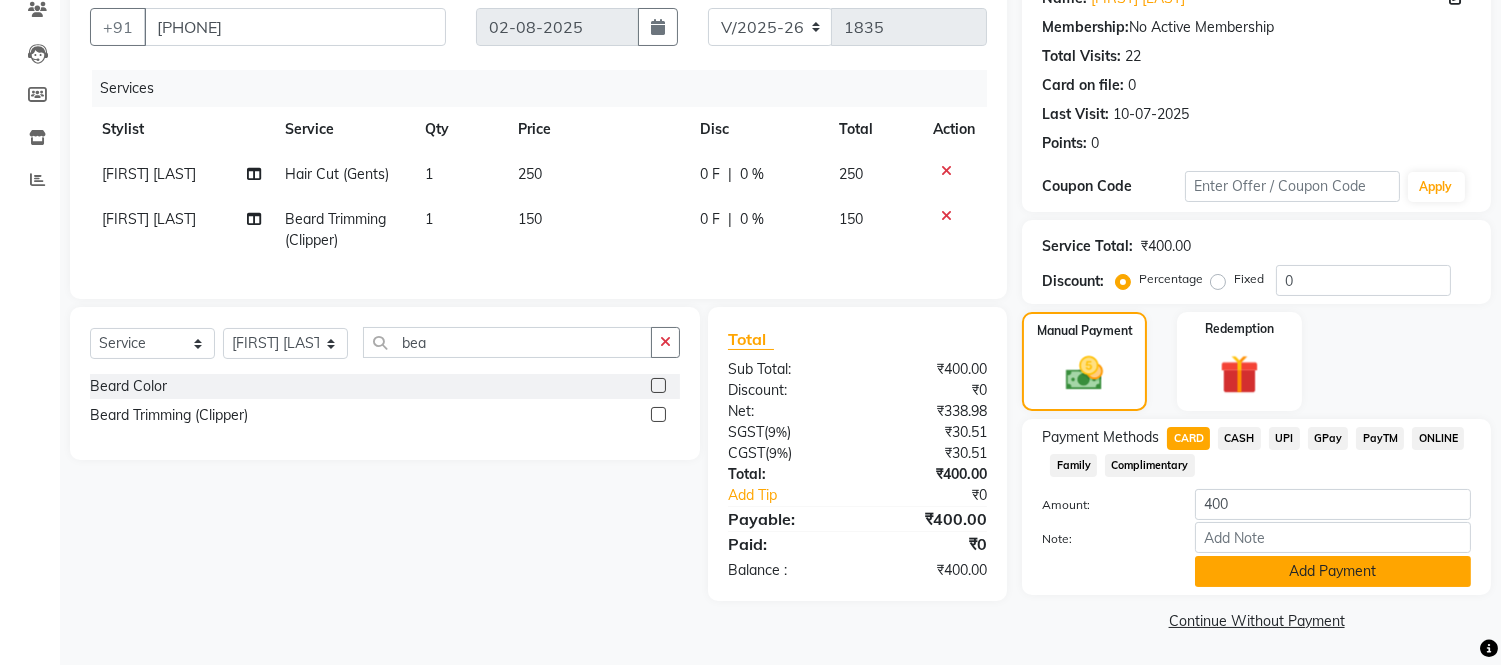 click on "Add Payment" 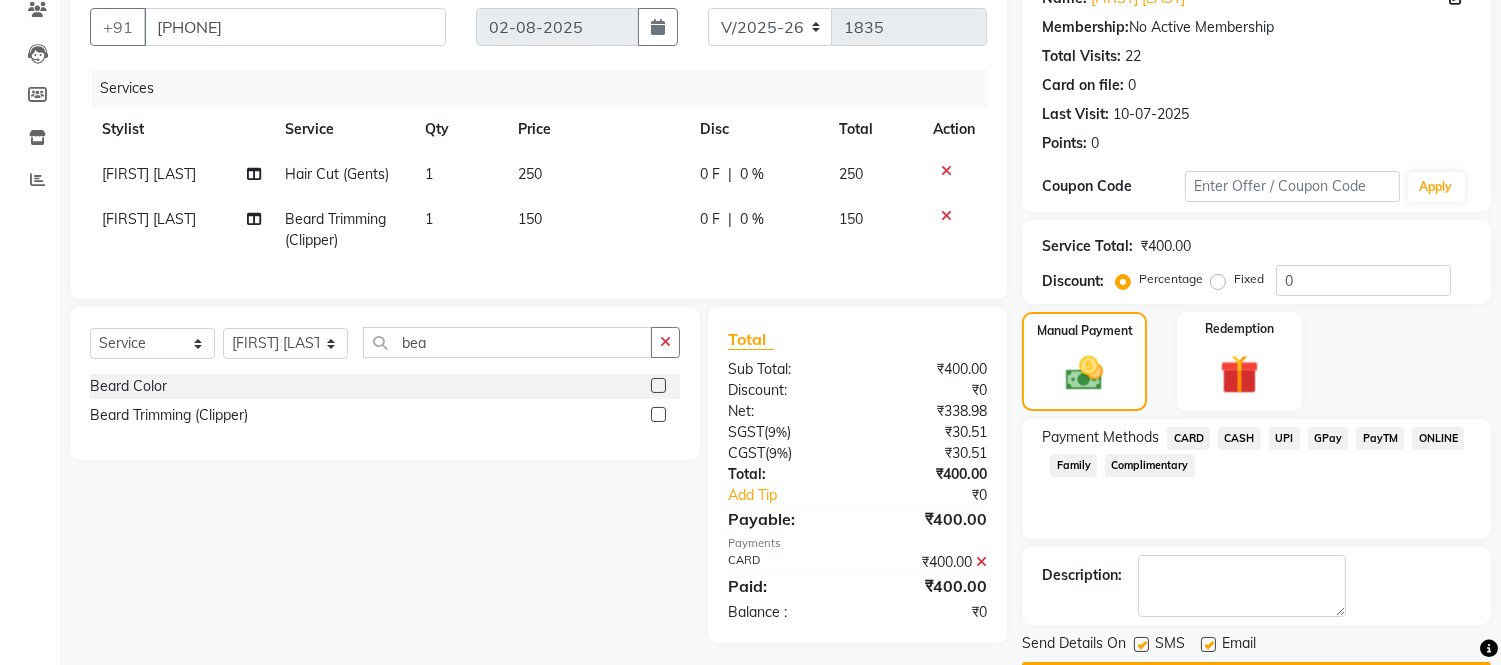 scroll, scrollTop: 234, scrollLeft: 0, axis: vertical 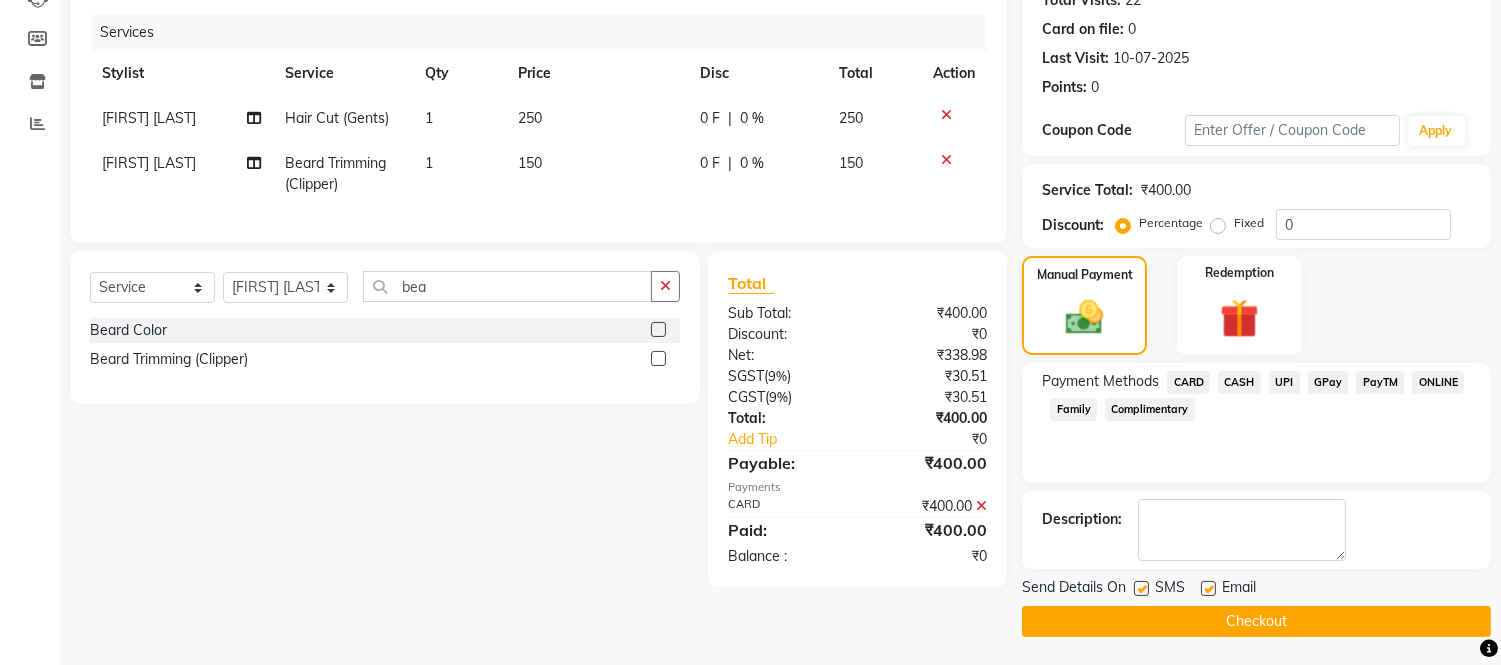 click on "Checkout" 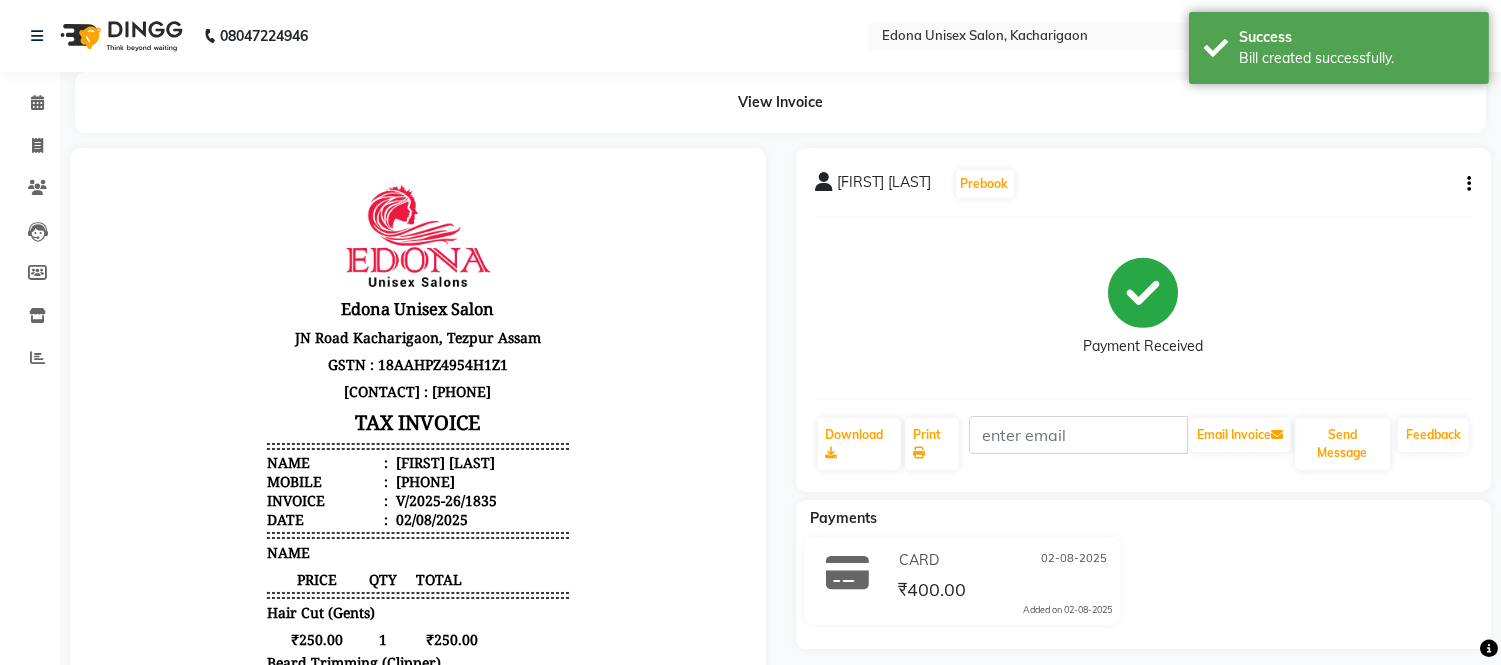 scroll, scrollTop: 0, scrollLeft: 0, axis: both 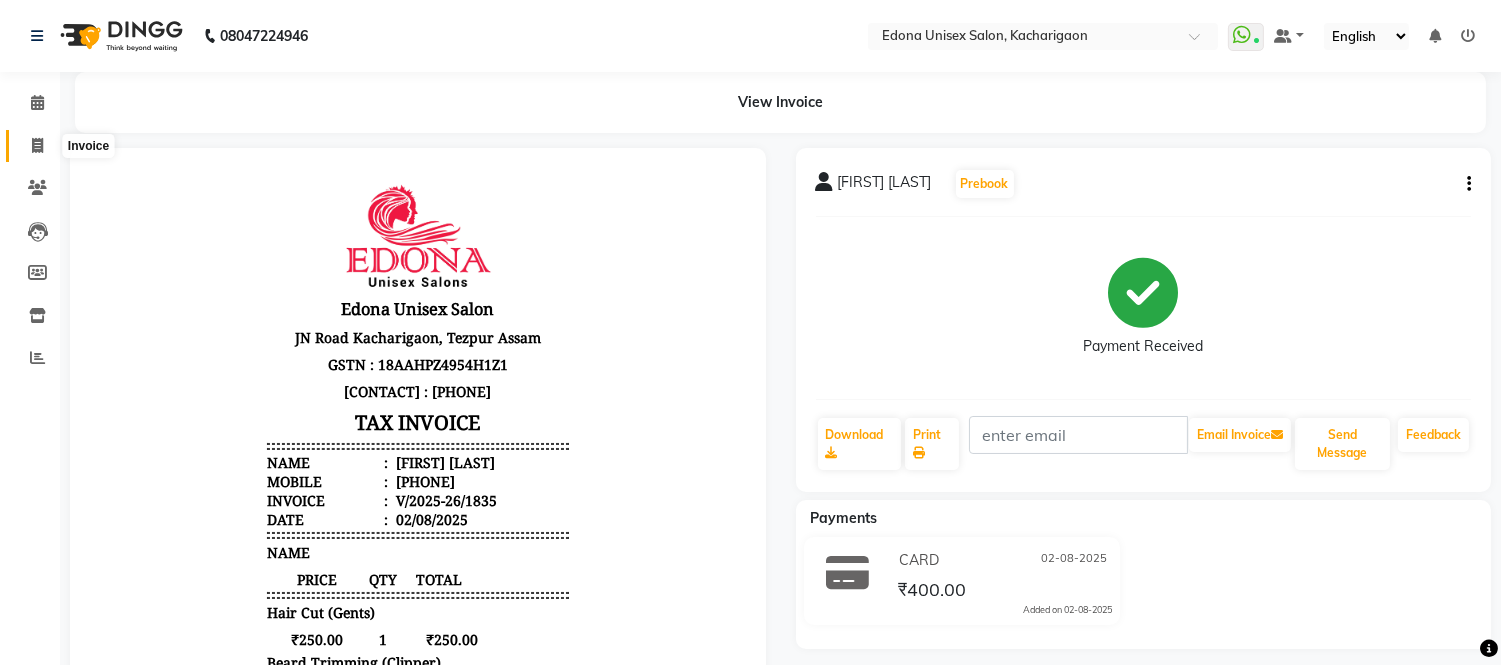 drag, startPoint x: 31, startPoint y: 147, endPoint x: 42, endPoint y: 147, distance: 11 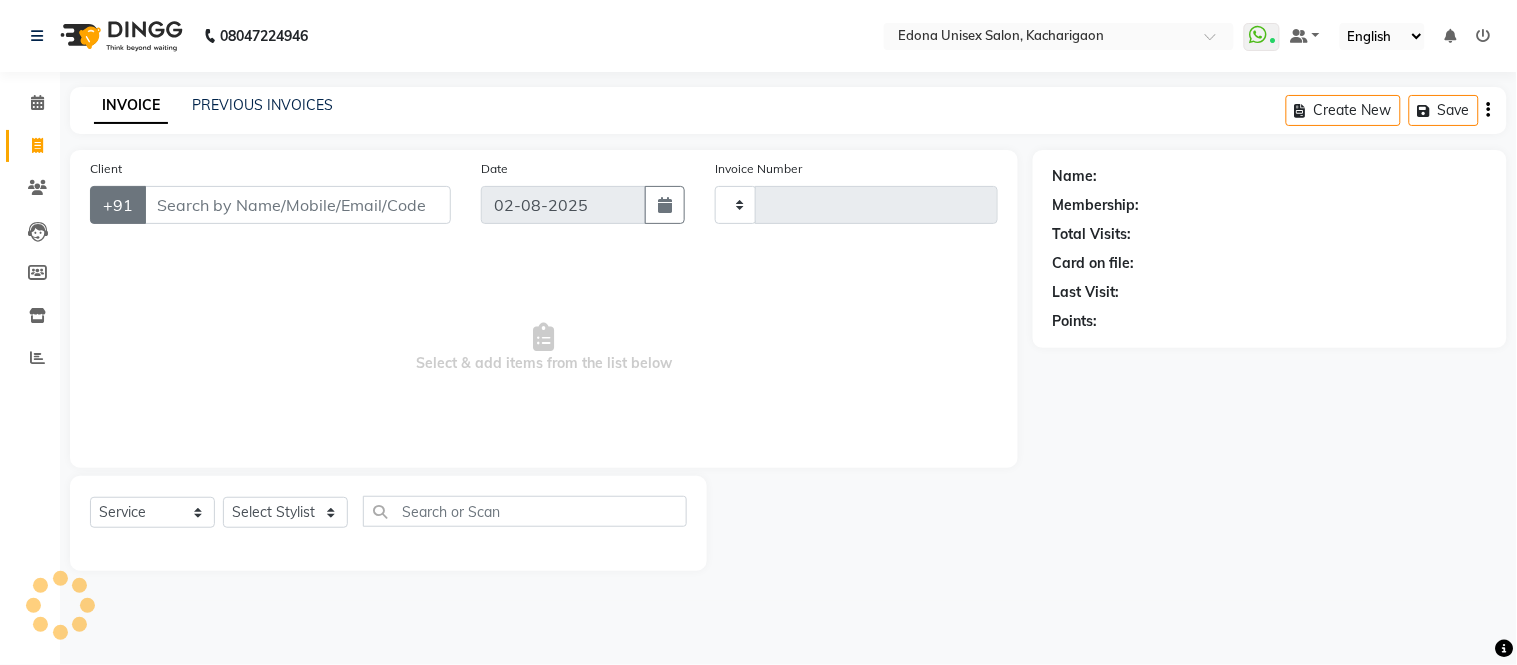 type on "1836" 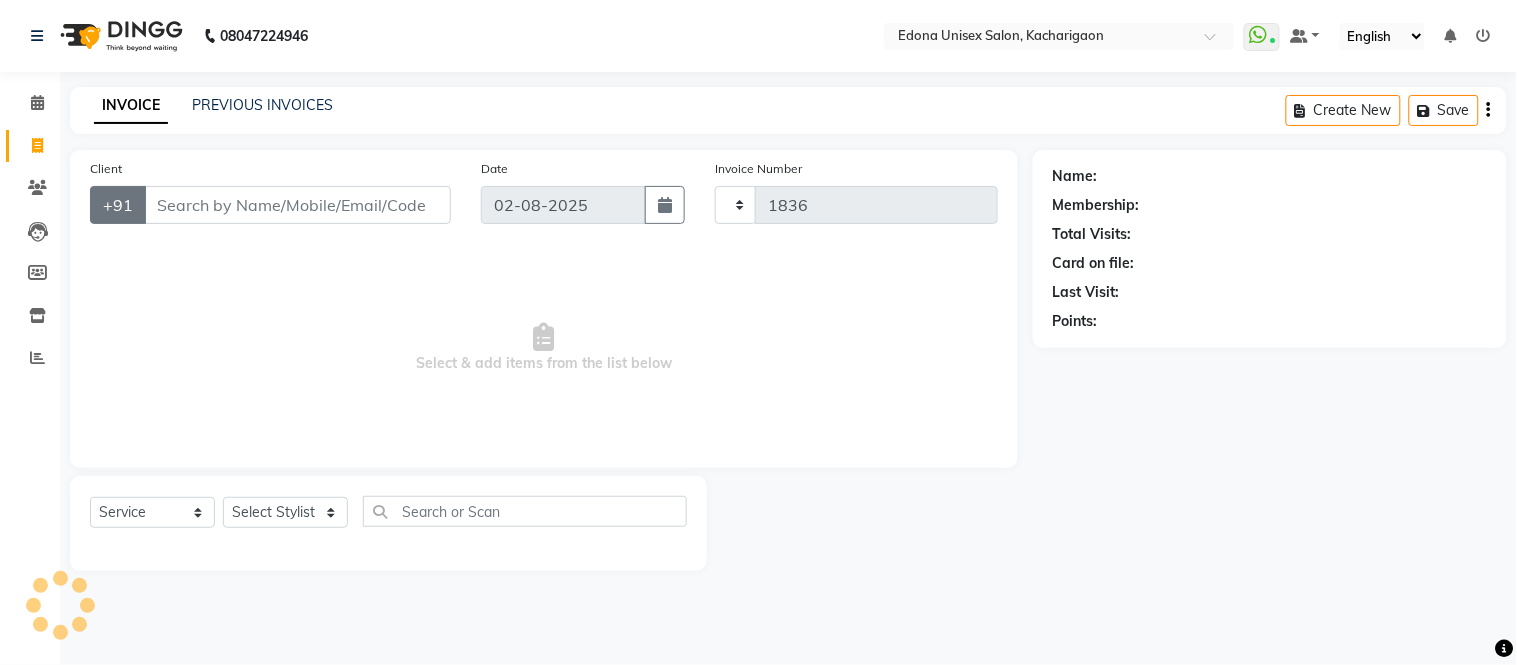 select on "5389" 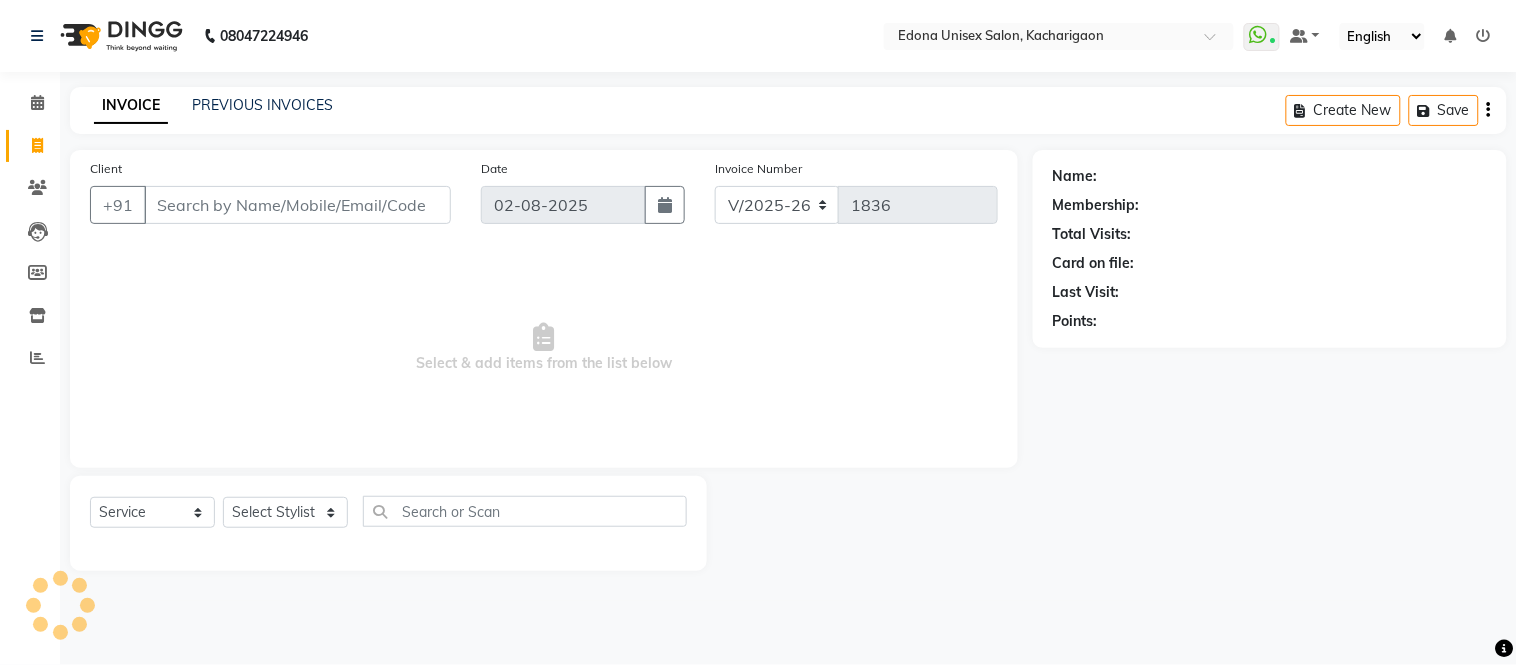 click on "Client" at bounding box center [297, 205] 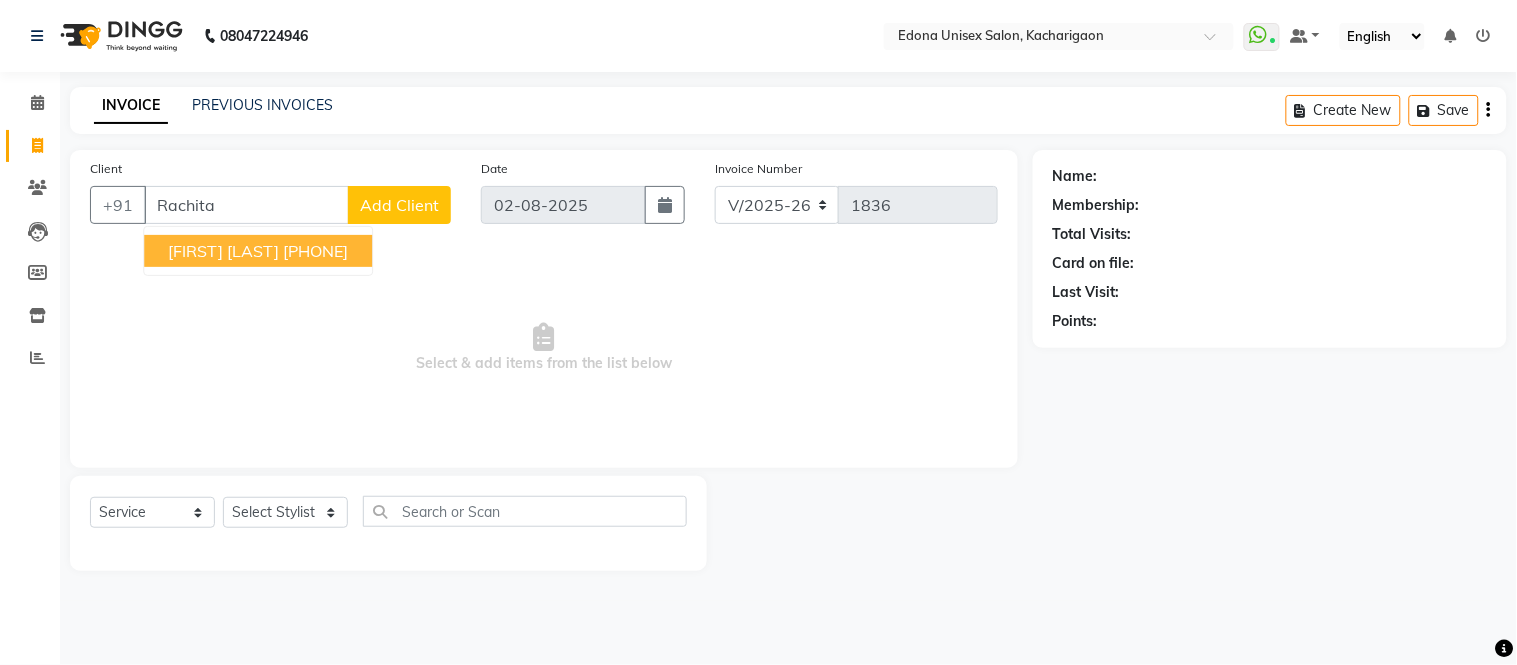 click on "[FIRST] [LAST]" at bounding box center [223, 251] 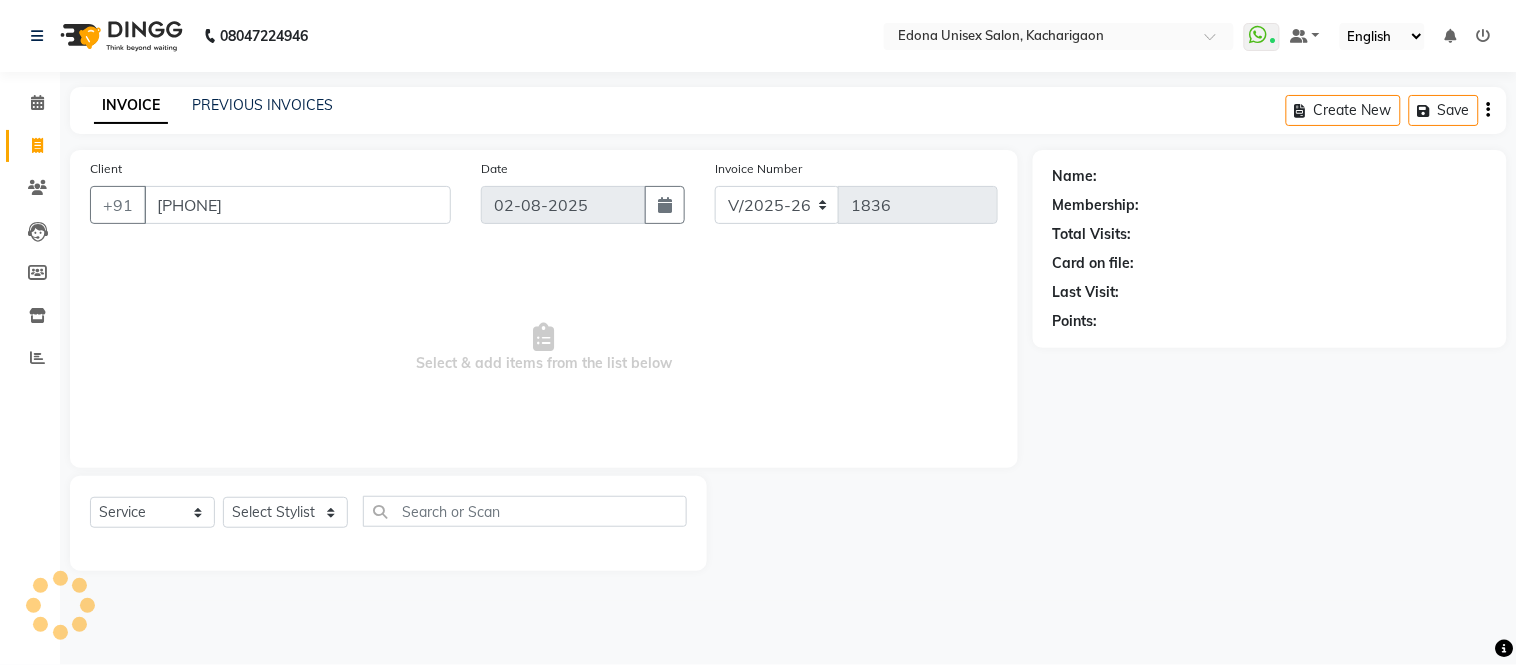 type on "[PHONE]" 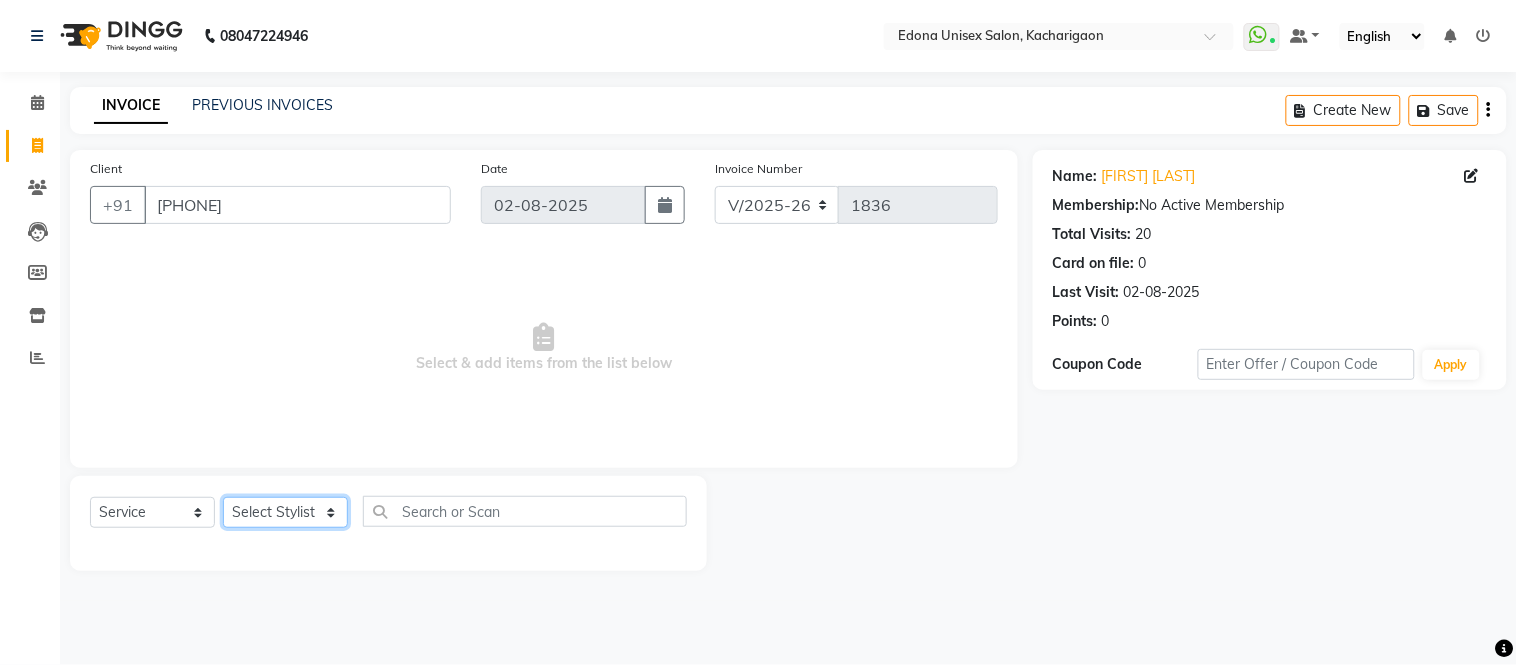 click on "[SELECT] [STYLIST] [ADMIN] [FIRST] [LAST] [FIRST] [LAST] [FIRST] [LAST] [FIRST] [LAST] [FIRST] [LAST] [FIRST] [LAST] [FIRST] [LAST] [FIRST] [LAST] [FIRST] [LAST] [FIRST] [LAST] [FIRST] [LAST] [FIRST] [LAST] [FIRST] [LAST] [FIRST] [LAST] [FIRST] [LAST] [FIRST] [LAST] [FIRST] [LAST] [FIRST] [LAST] [FIRST] [LAST]" 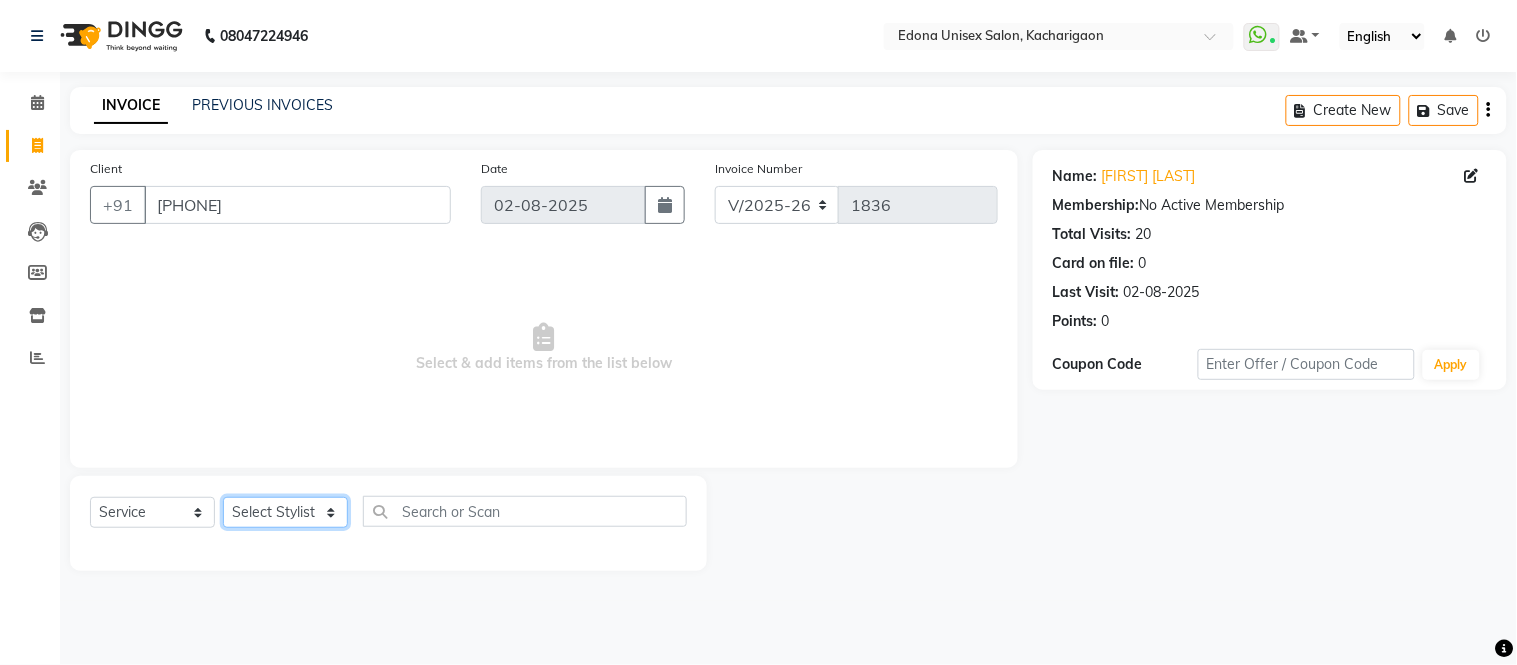 select on "54018" 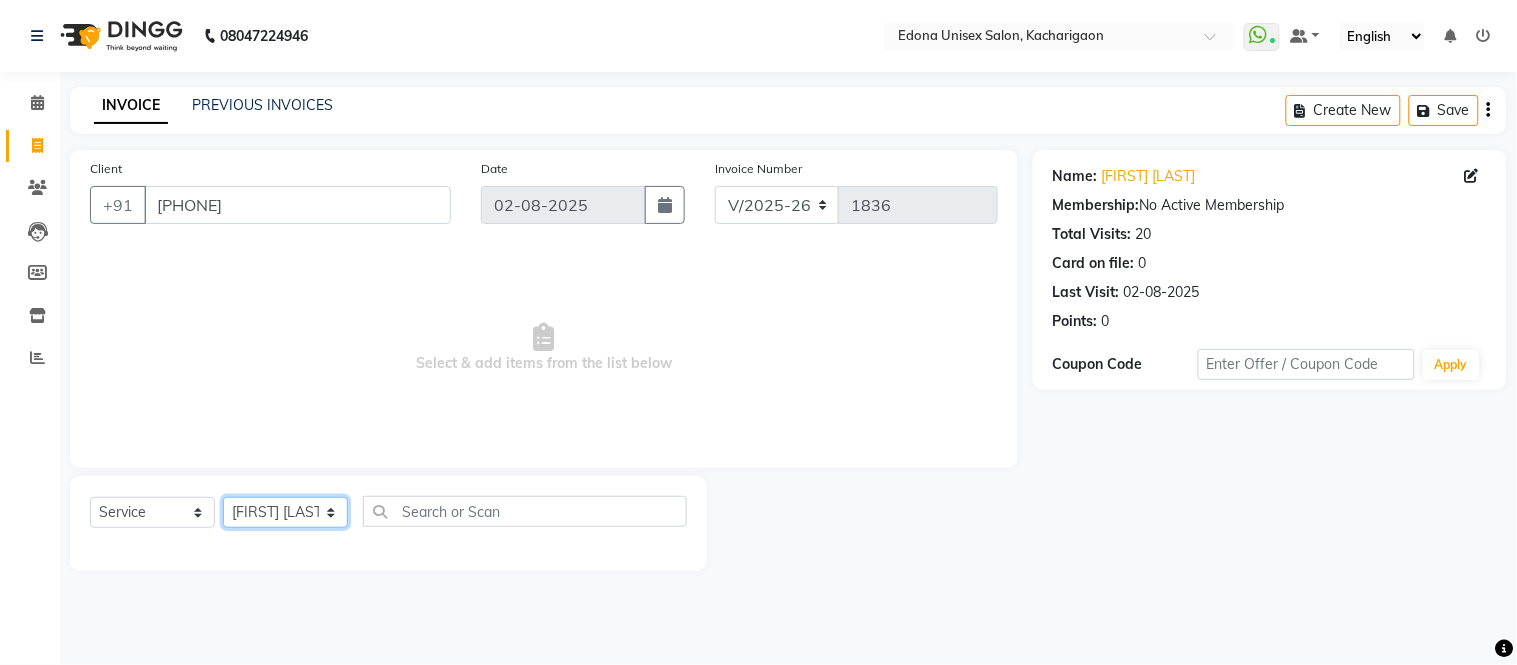 click on "[SELECT] [STYLIST] [ADMIN] [FIRST] [LAST] [FIRST] [LAST] [FIRST] [LAST] [FIRST] [LAST] [FIRST] [LAST] [FIRST] [LAST] [FIRST] [LAST] [FIRST] [LAST] [FIRST] [LAST] [FIRST] [LAST] [FIRST] [LAST] [FIRST] [LAST] [FIRST] [LAST] [FIRST] [LAST] [FIRST] [LAST] [FIRST] [LAST] [FIRST] [LAST] [FIRST] [LAST] [FIRST] [LAST]" 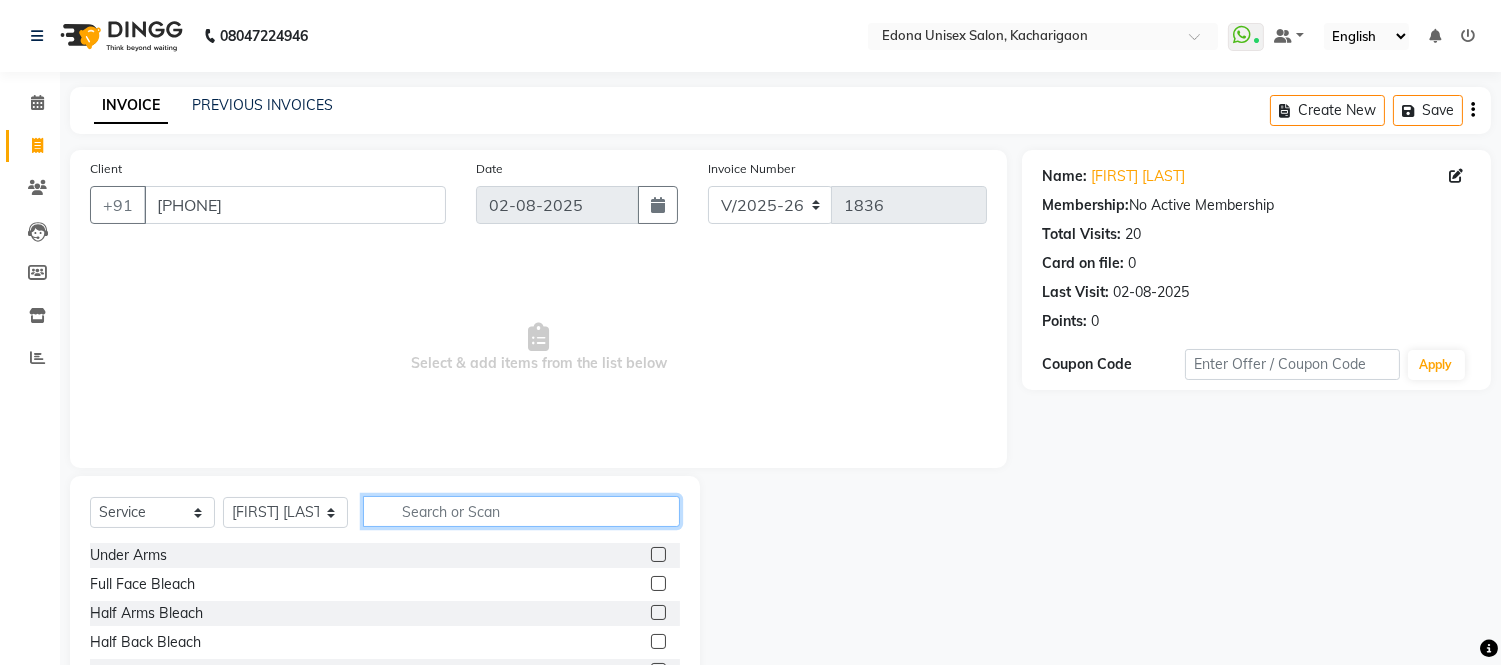 click 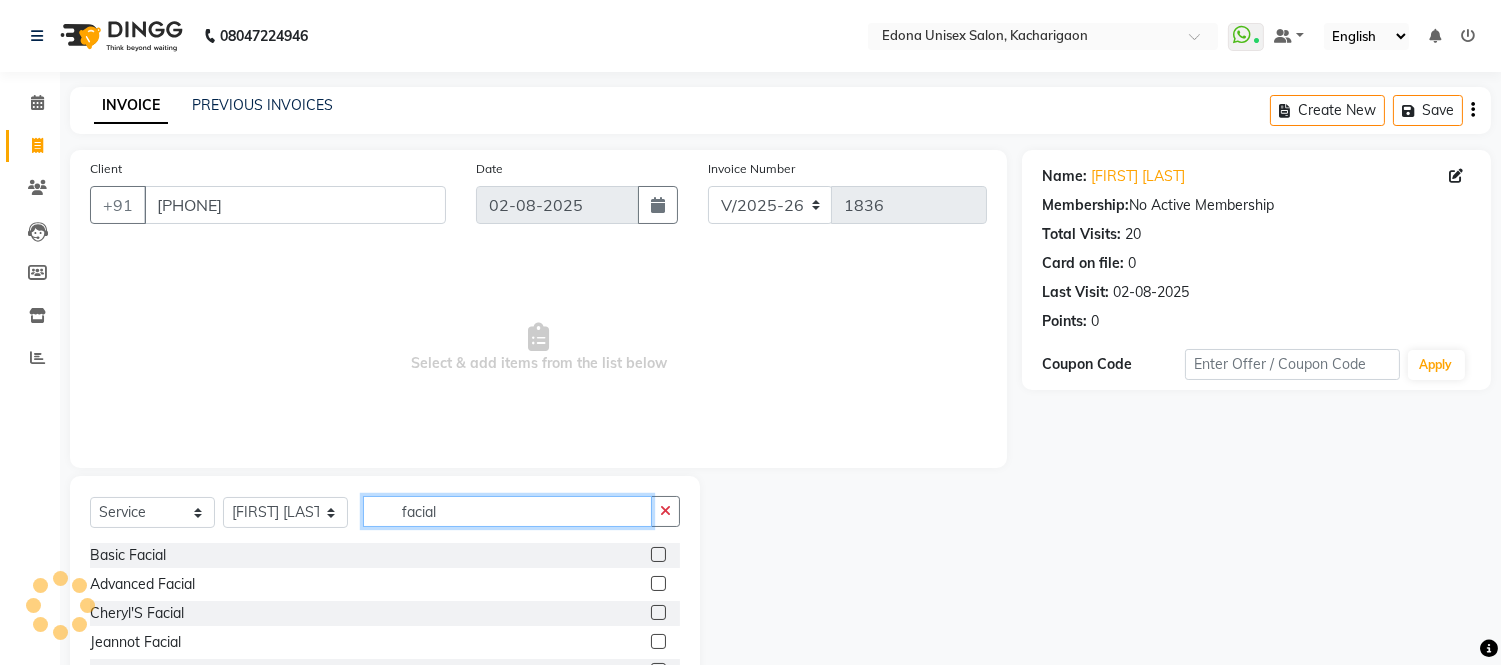scroll, scrollTop: 111, scrollLeft: 0, axis: vertical 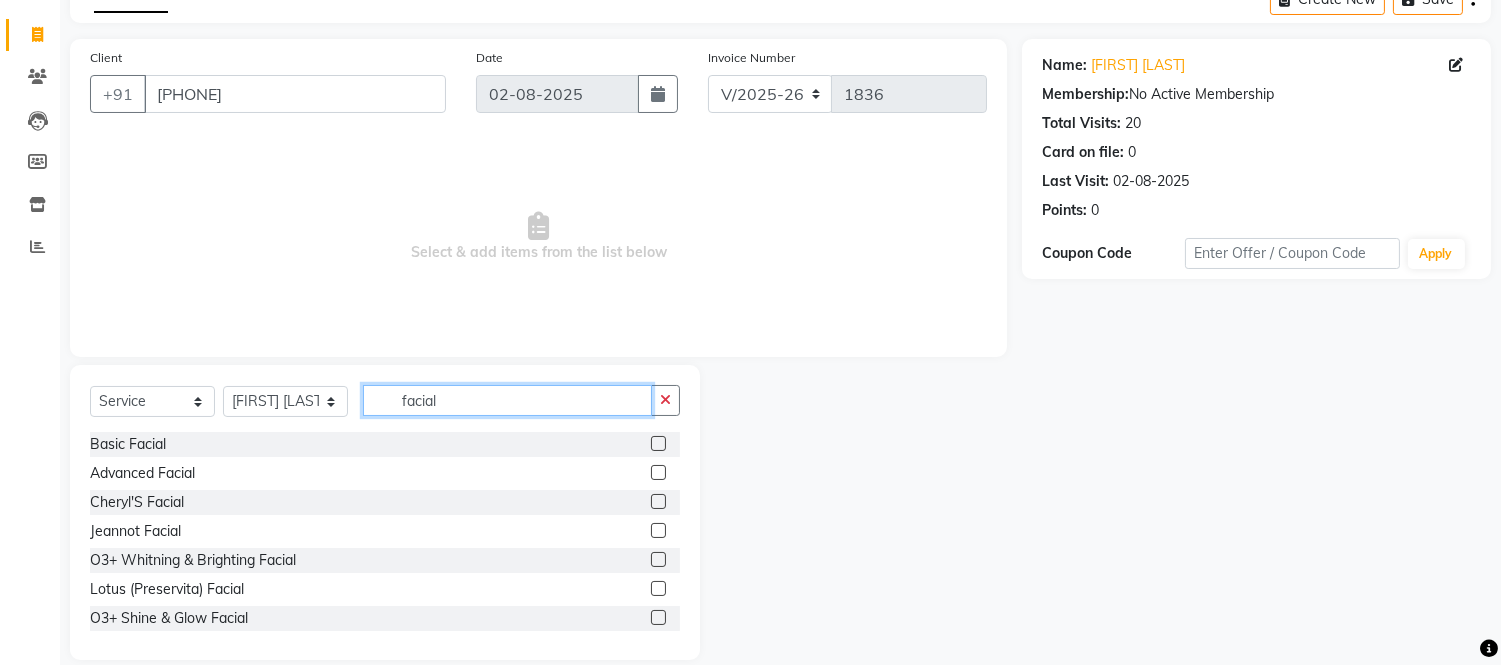 type on "facial" 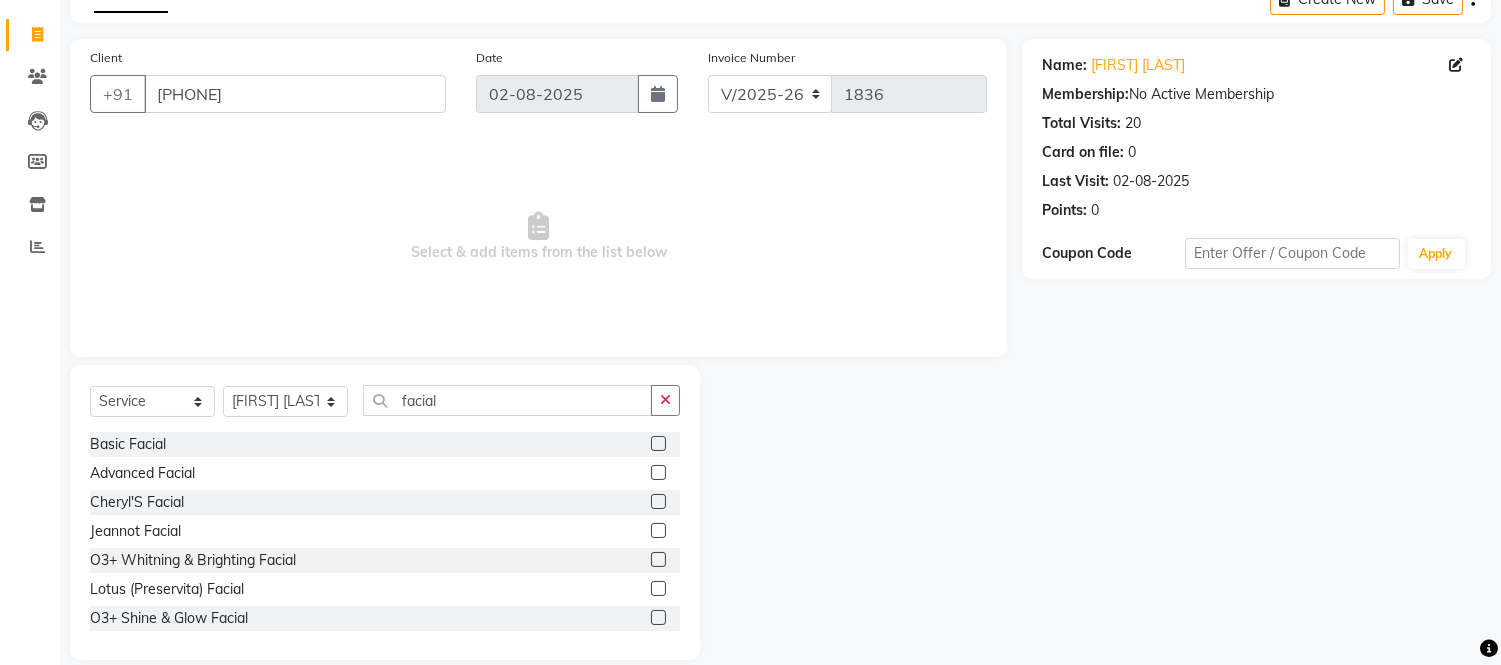 click 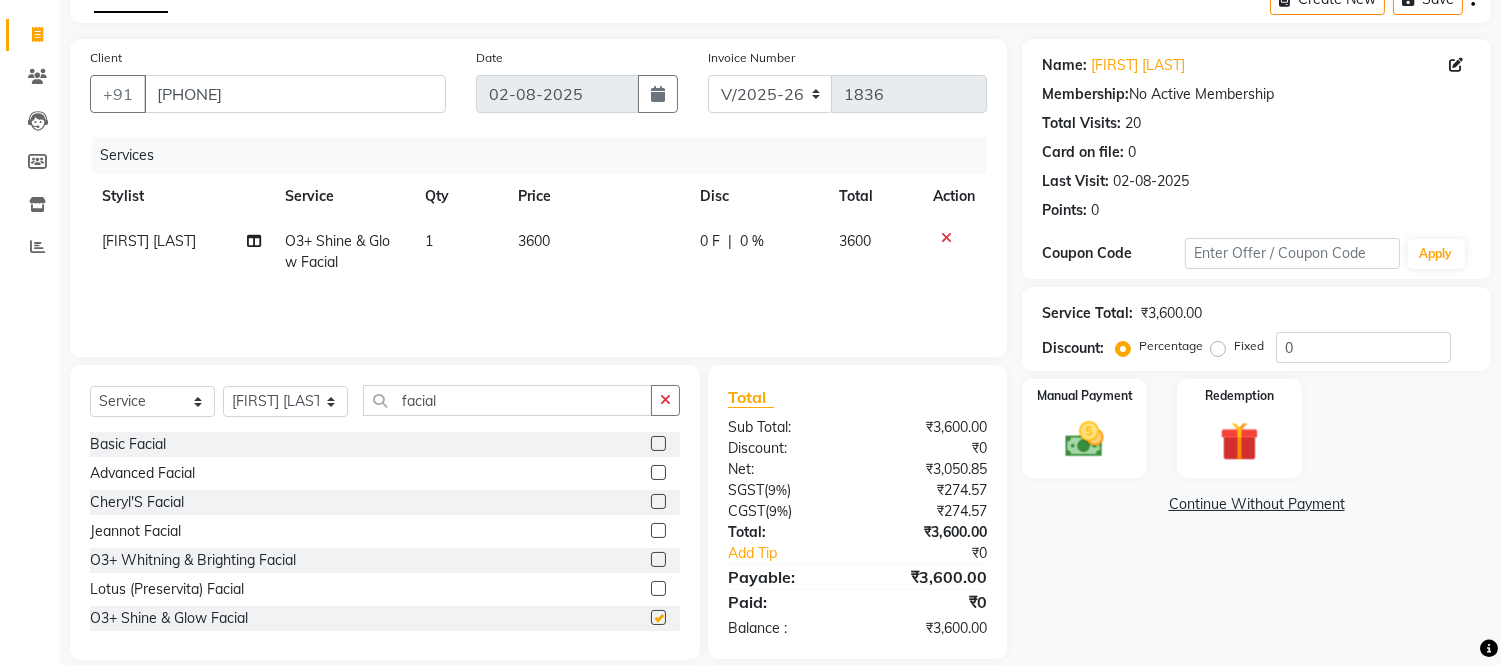 checkbox on "false" 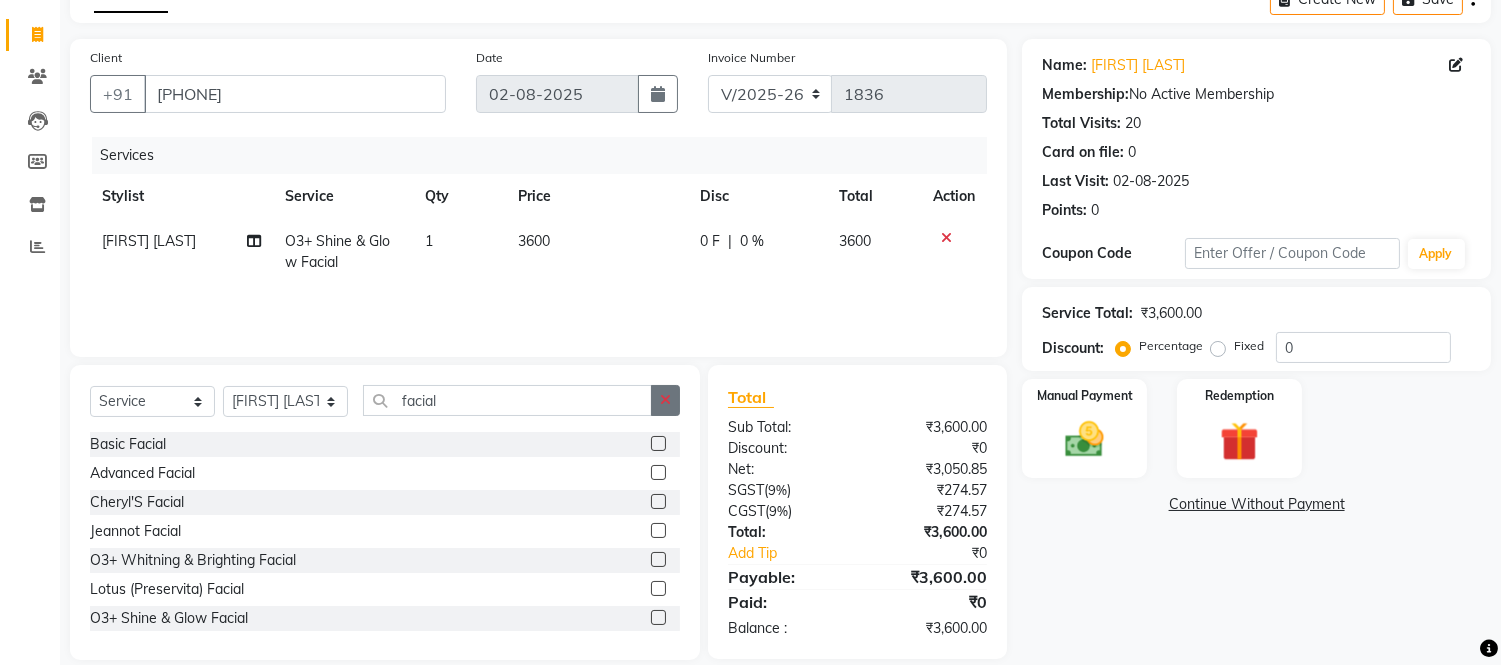 click 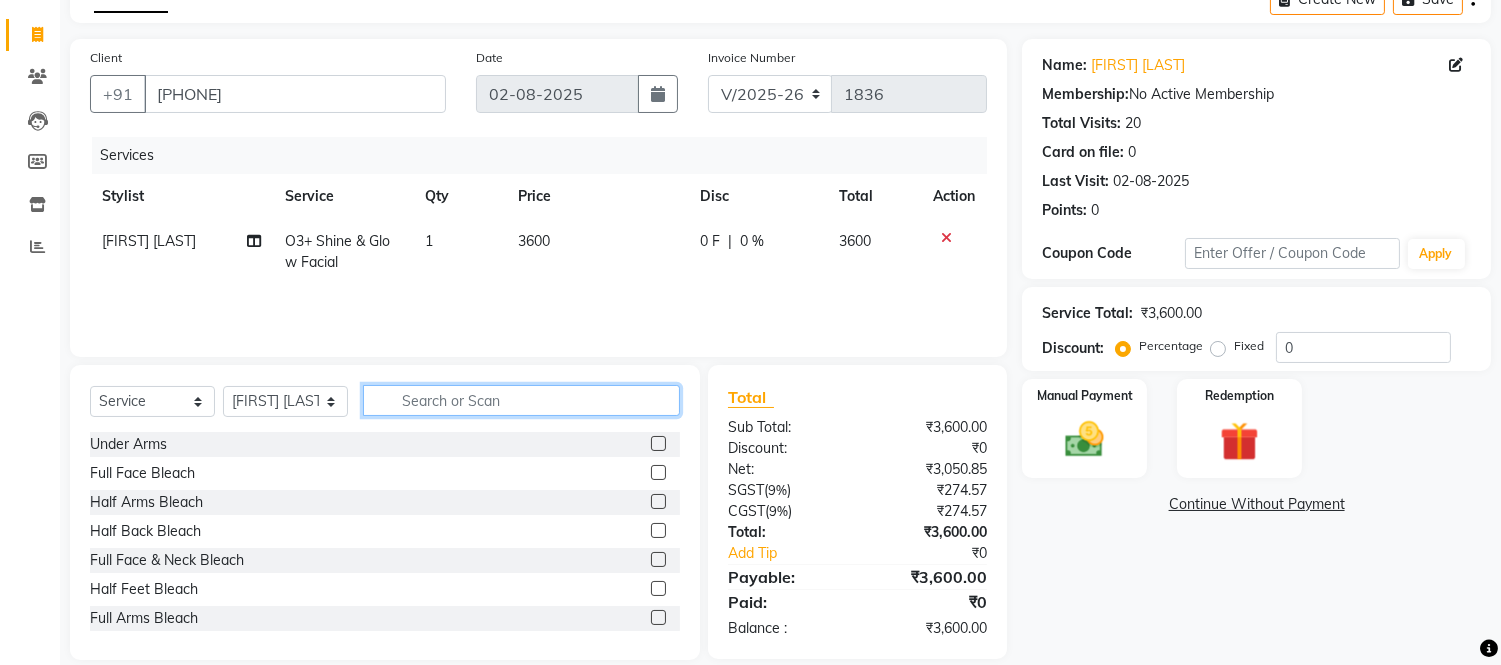 click 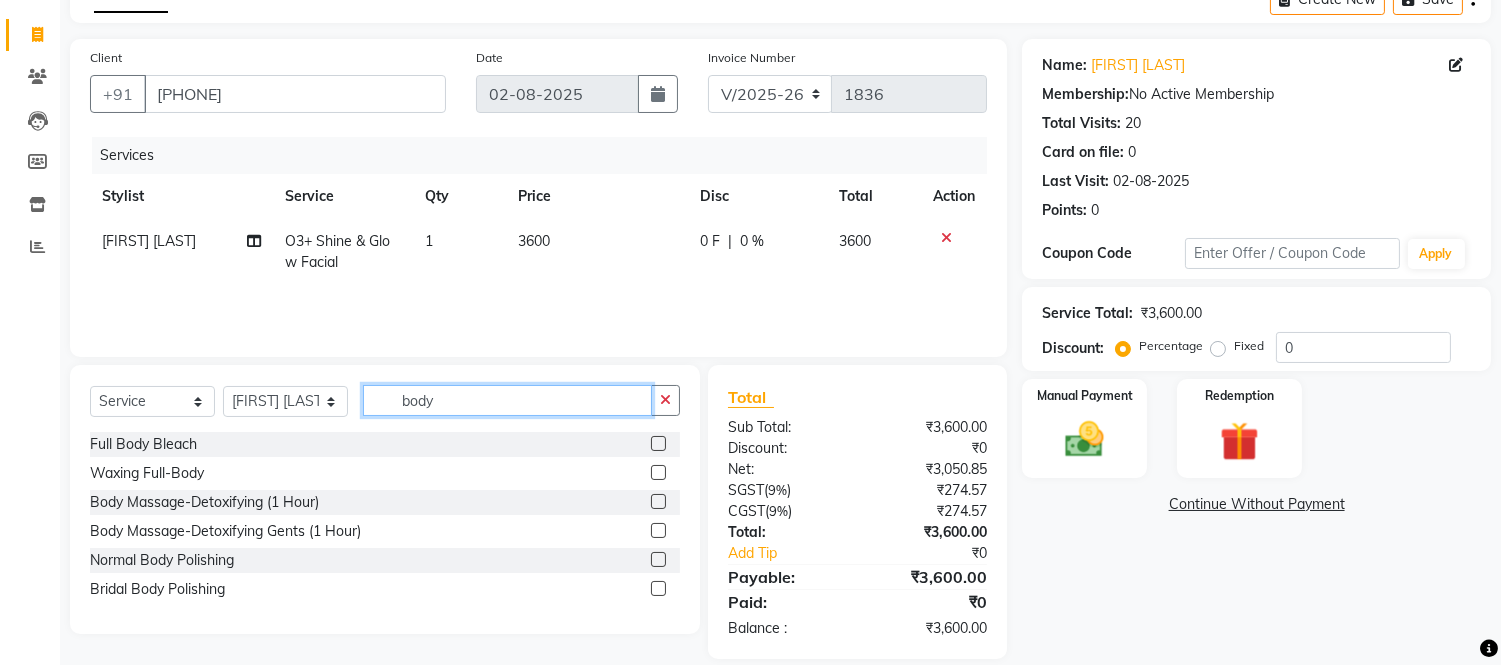 type on "body" 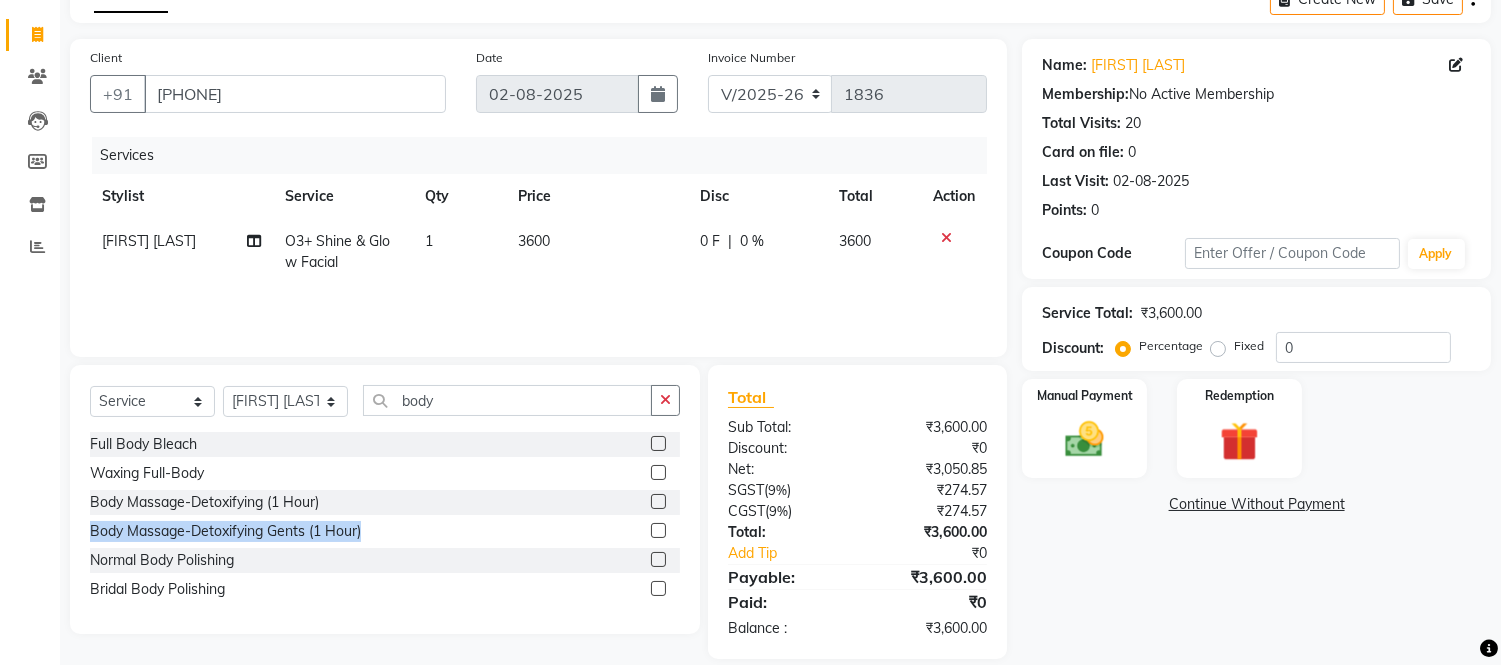drag, startPoint x: 660, startPoint y: 526, endPoint x: 656, endPoint y: 505, distance: 21.377558 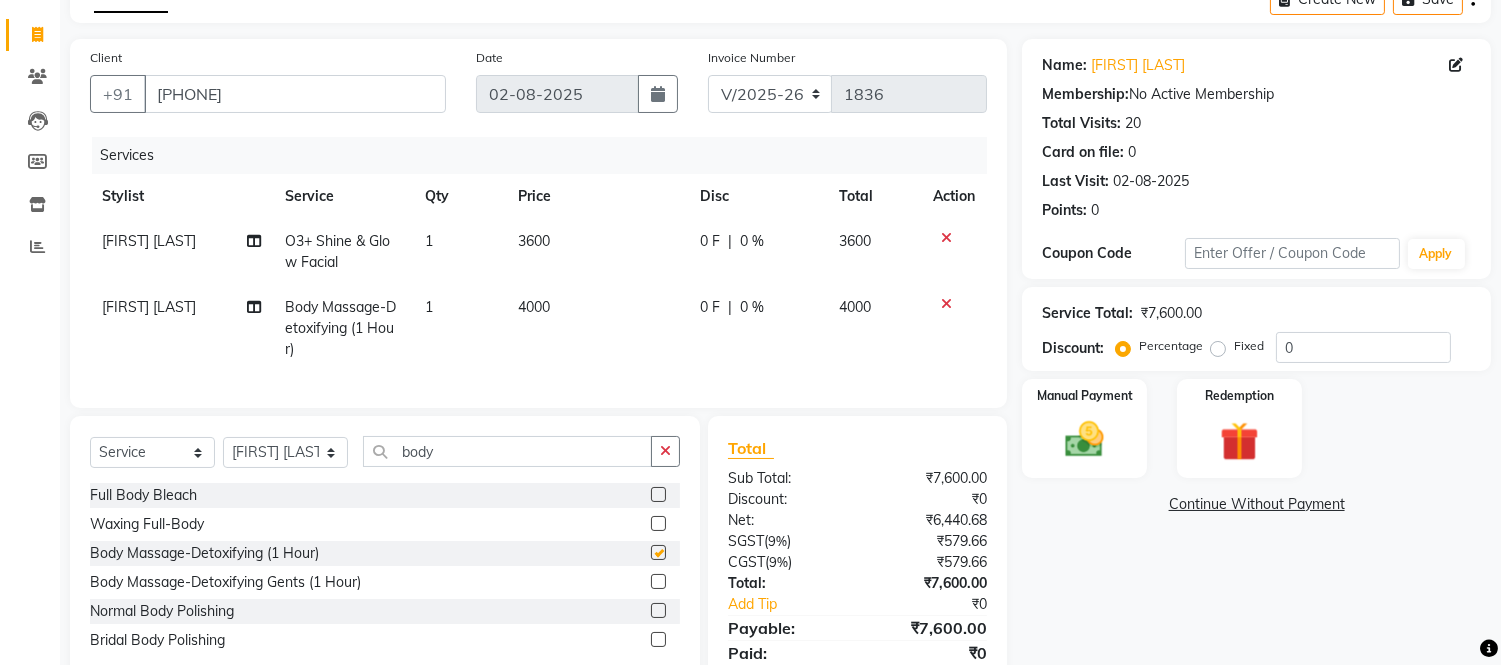 checkbox on "false" 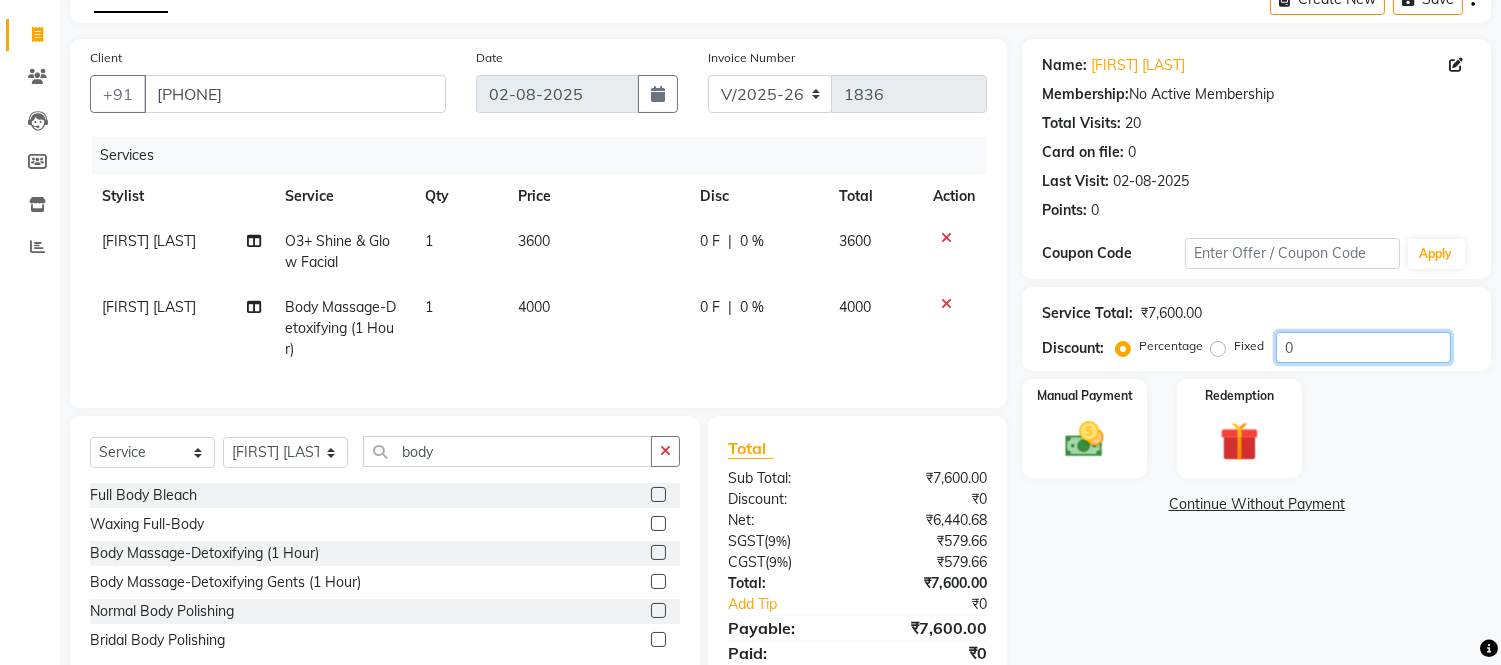 click on "0" 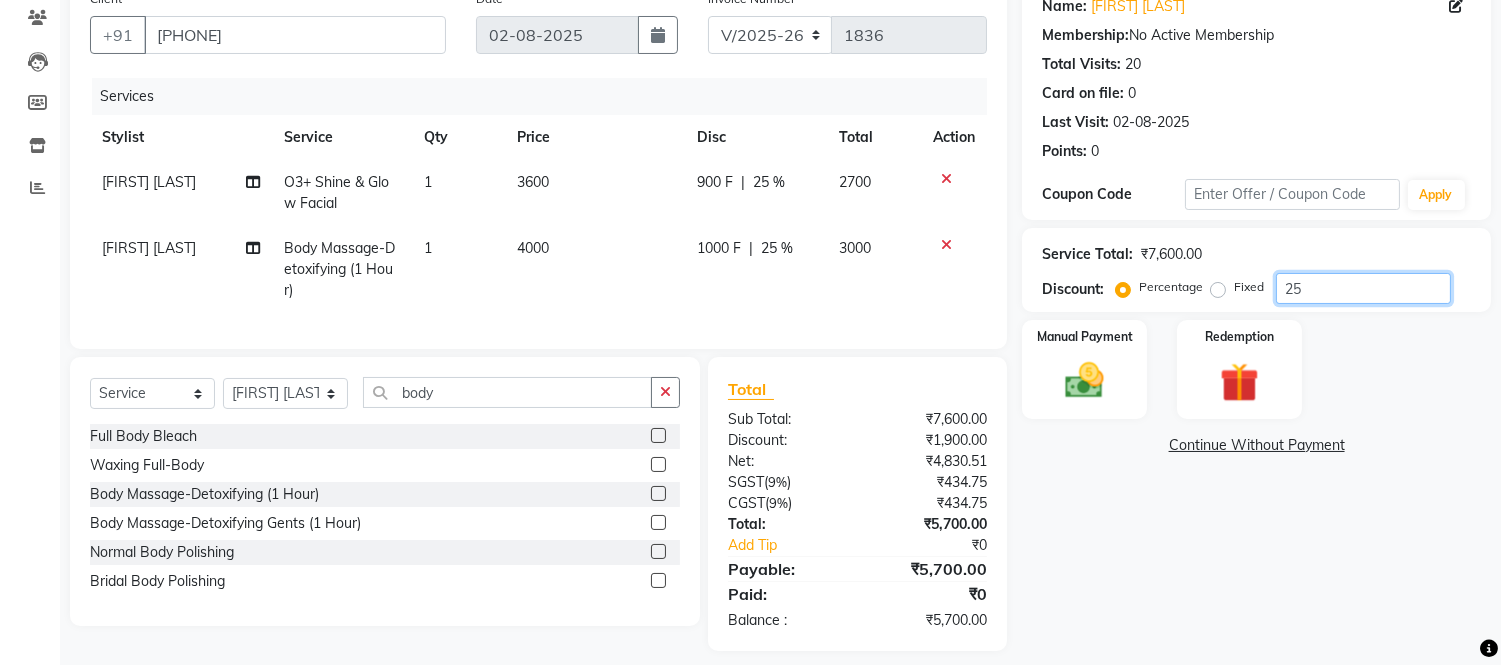 scroll, scrollTop: 202, scrollLeft: 0, axis: vertical 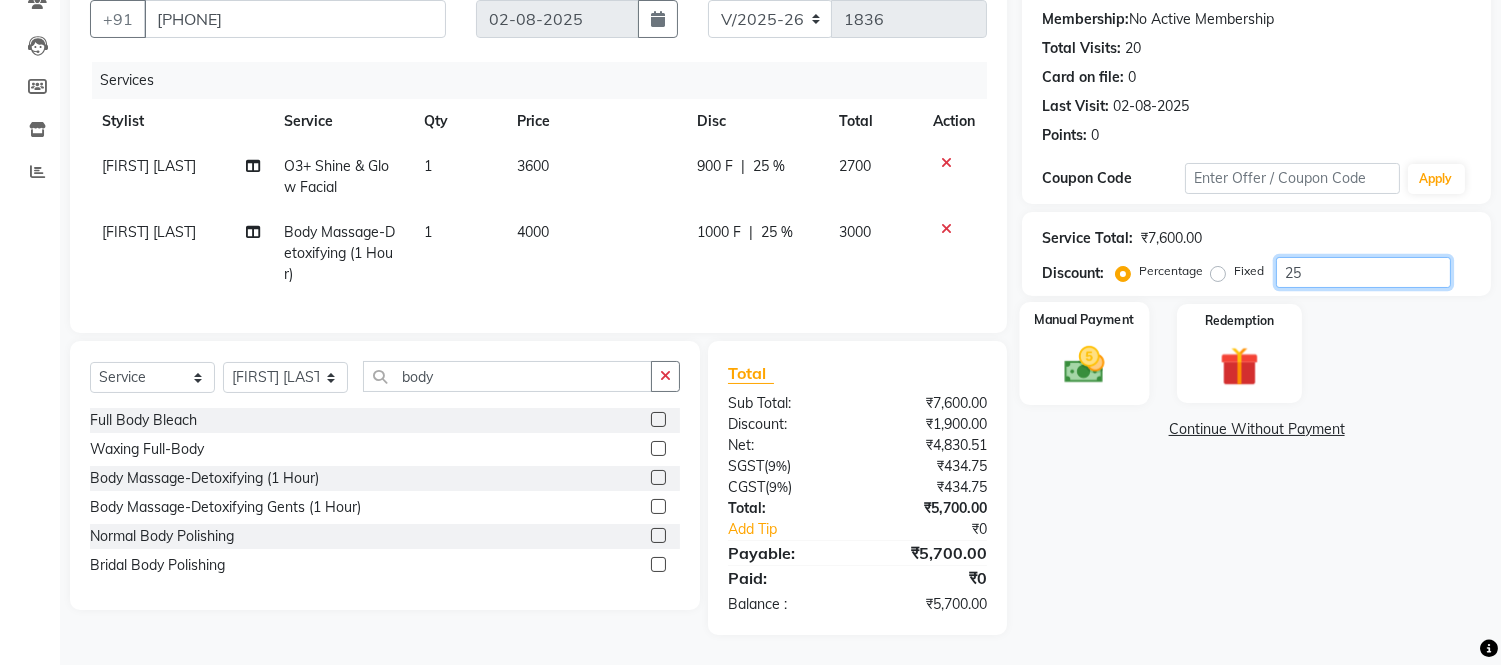 type on "25" 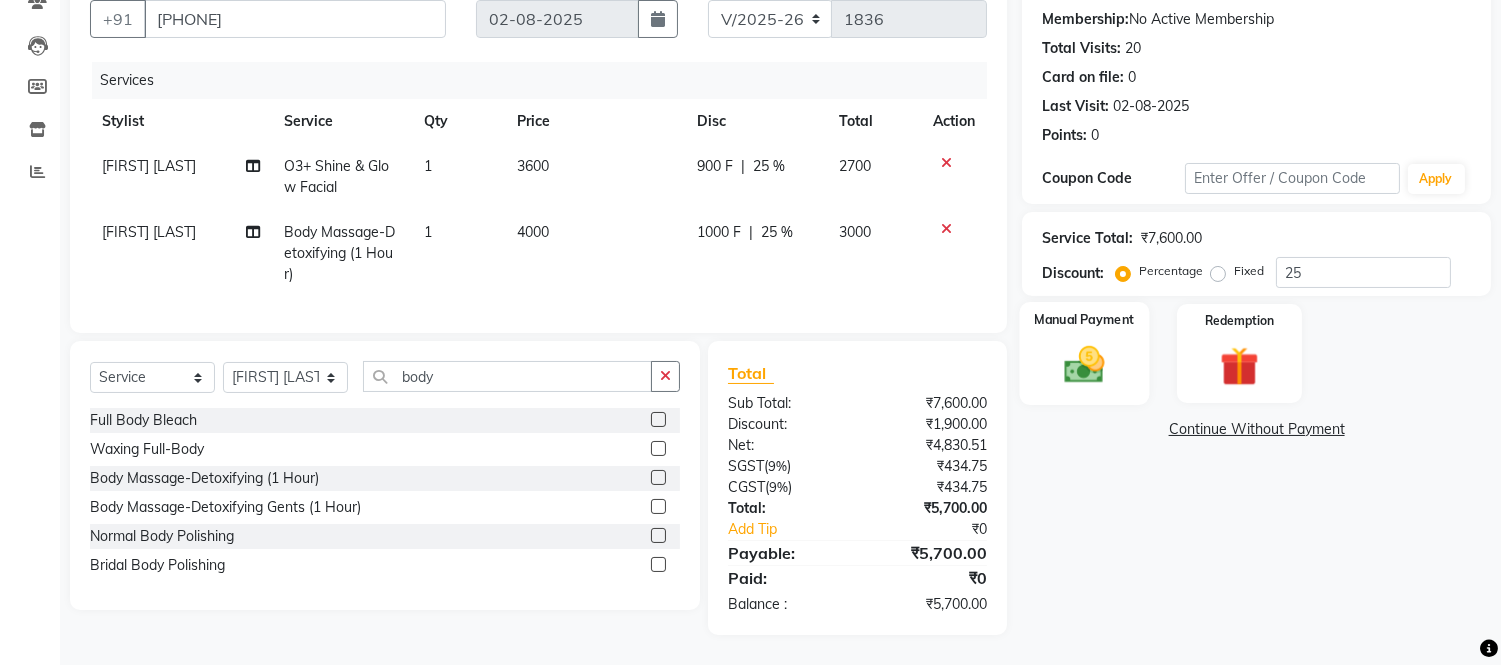click 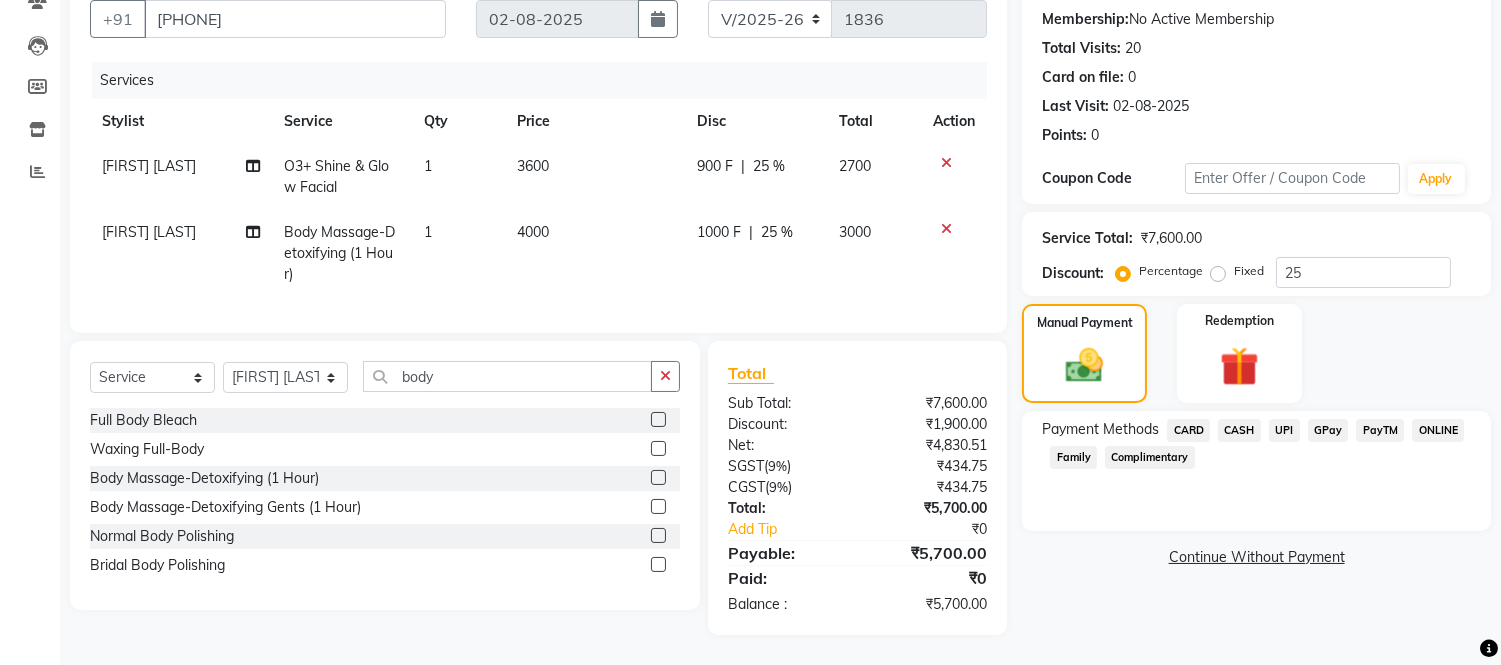 click on "Family" 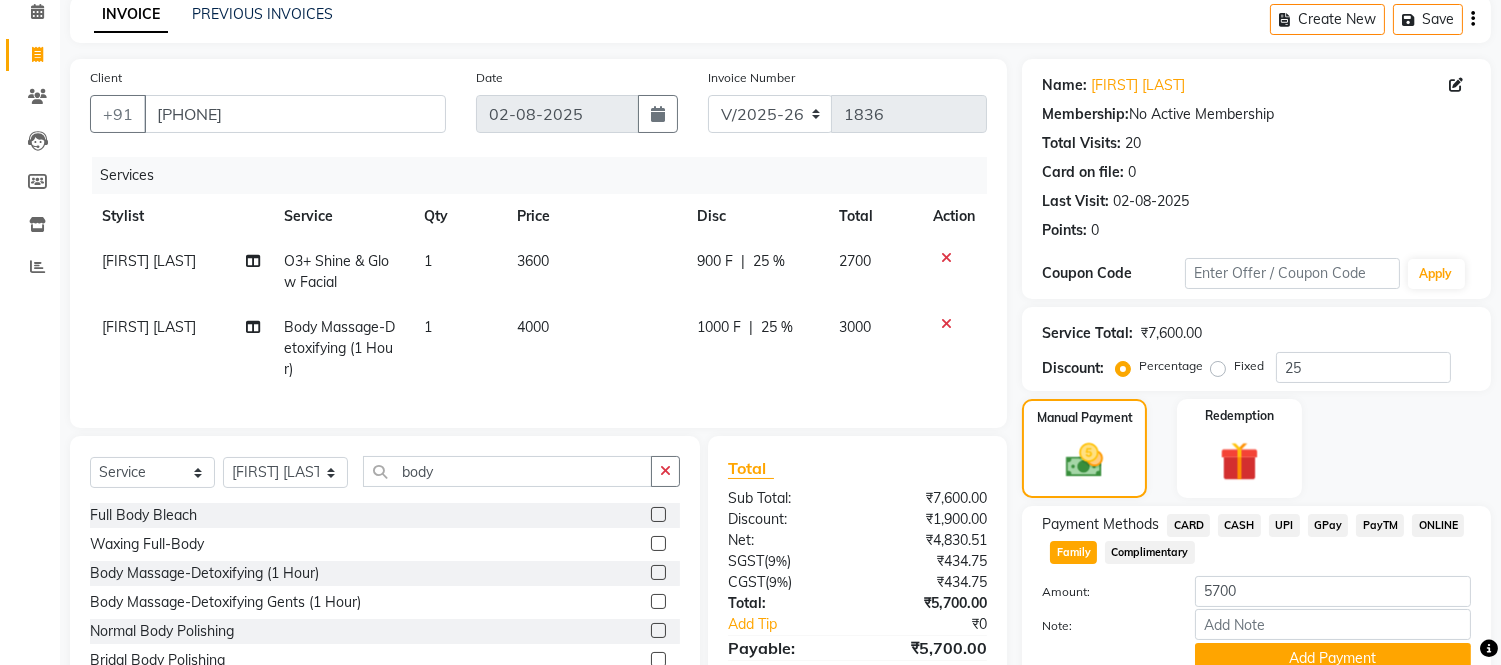 scroll, scrollTop: 202, scrollLeft: 0, axis: vertical 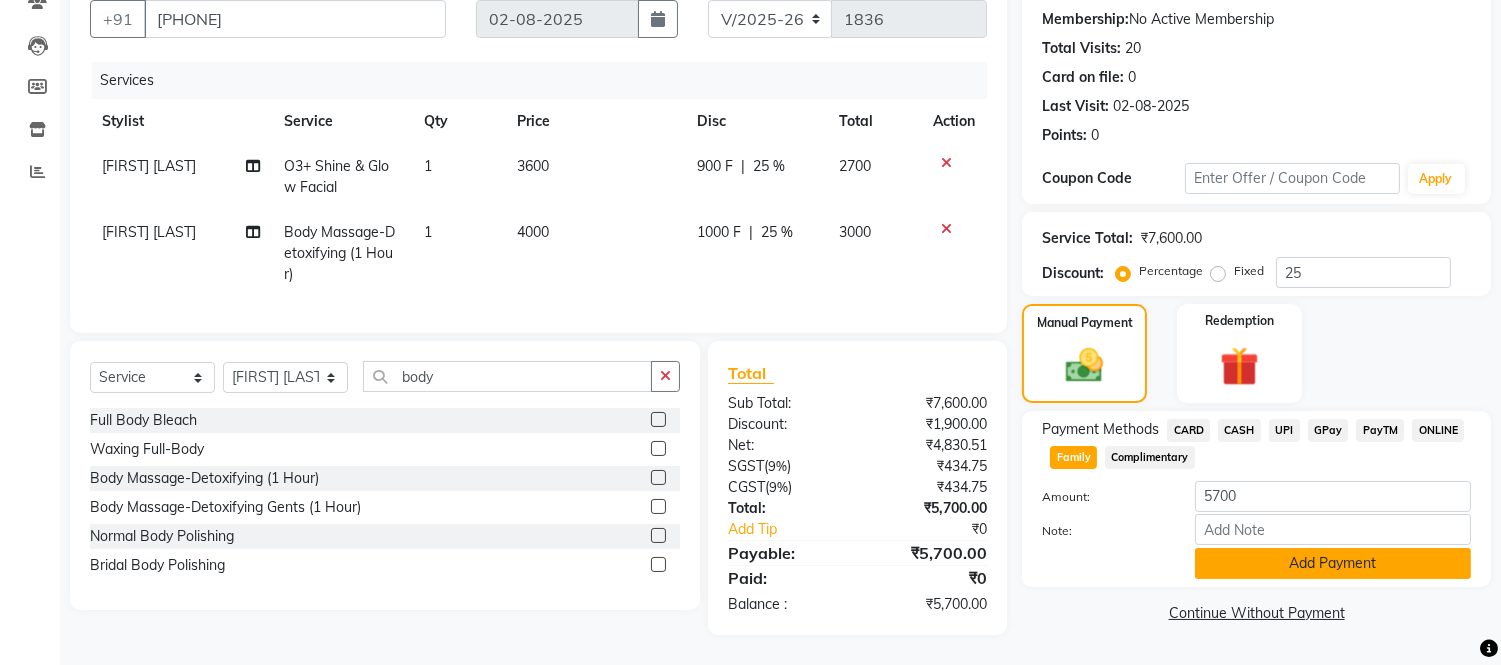 click on "Add Payment" 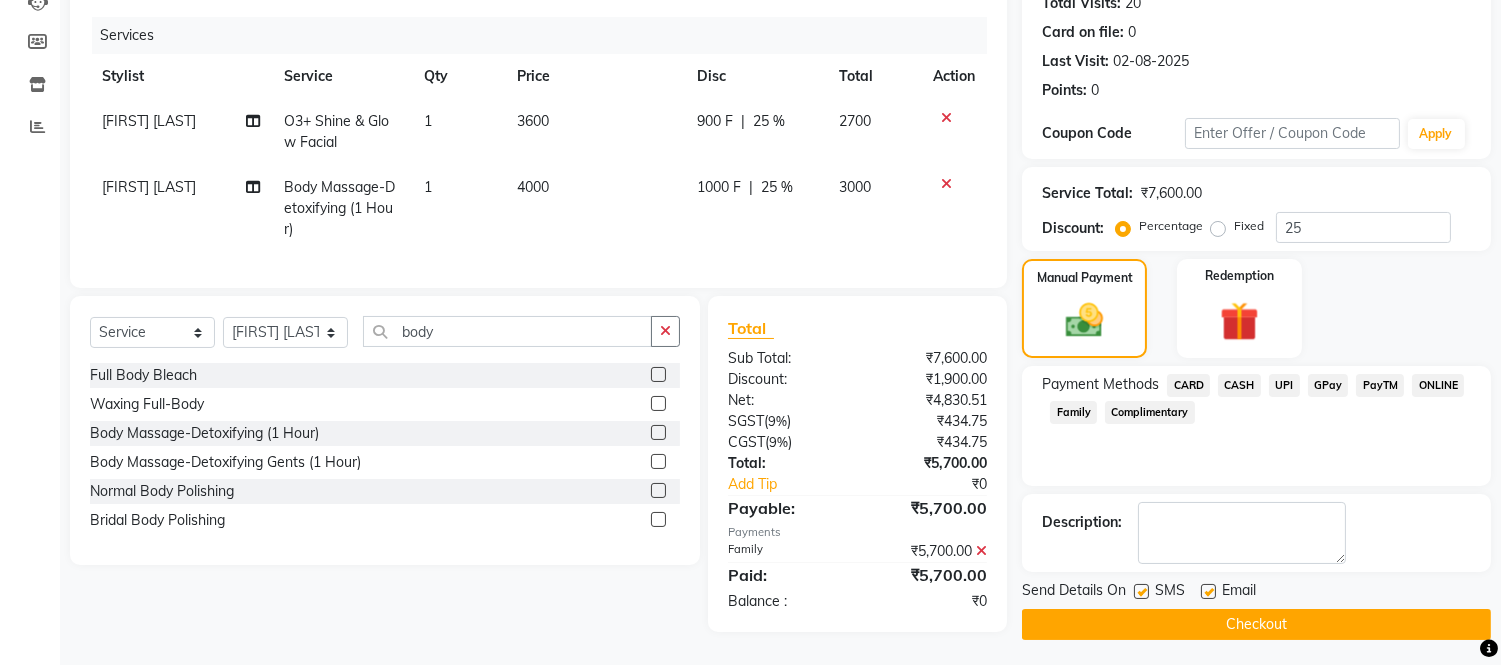 scroll, scrollTop: 244, scrollLeft: 0, axis: vertical 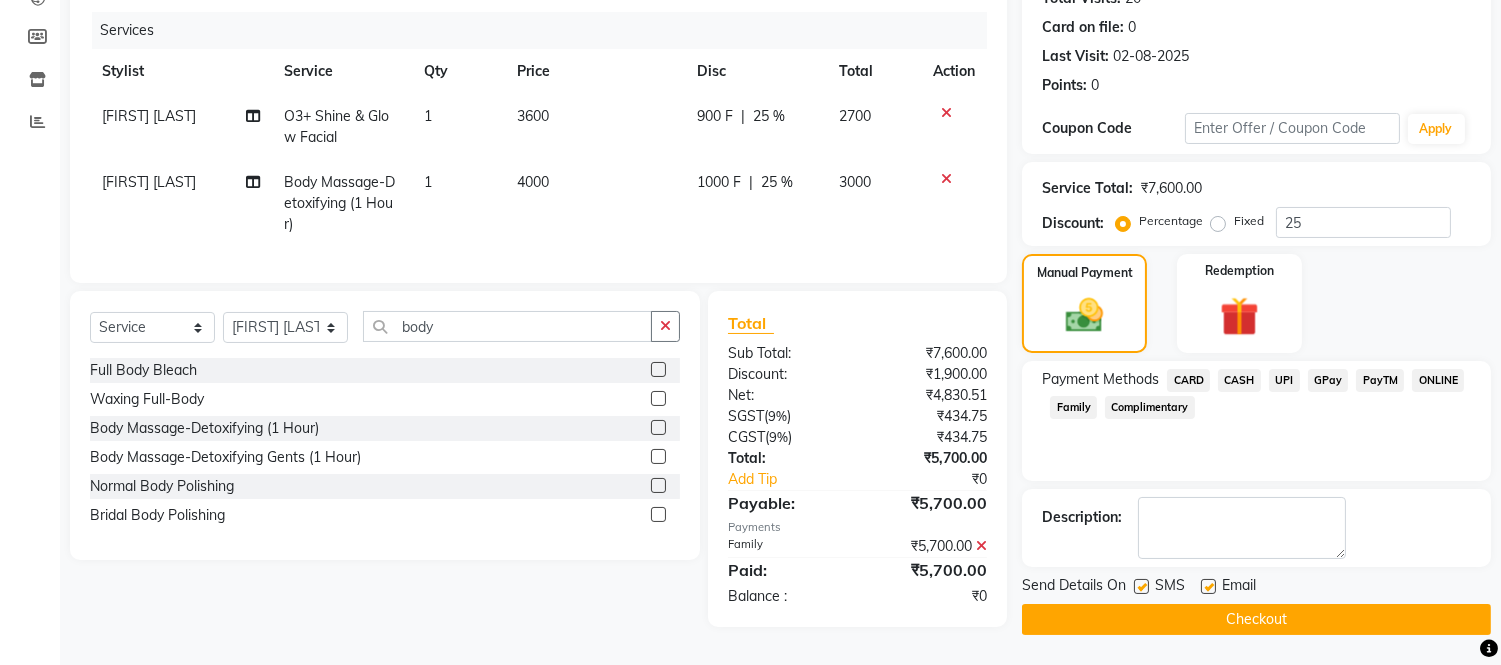 click on "Checkout" 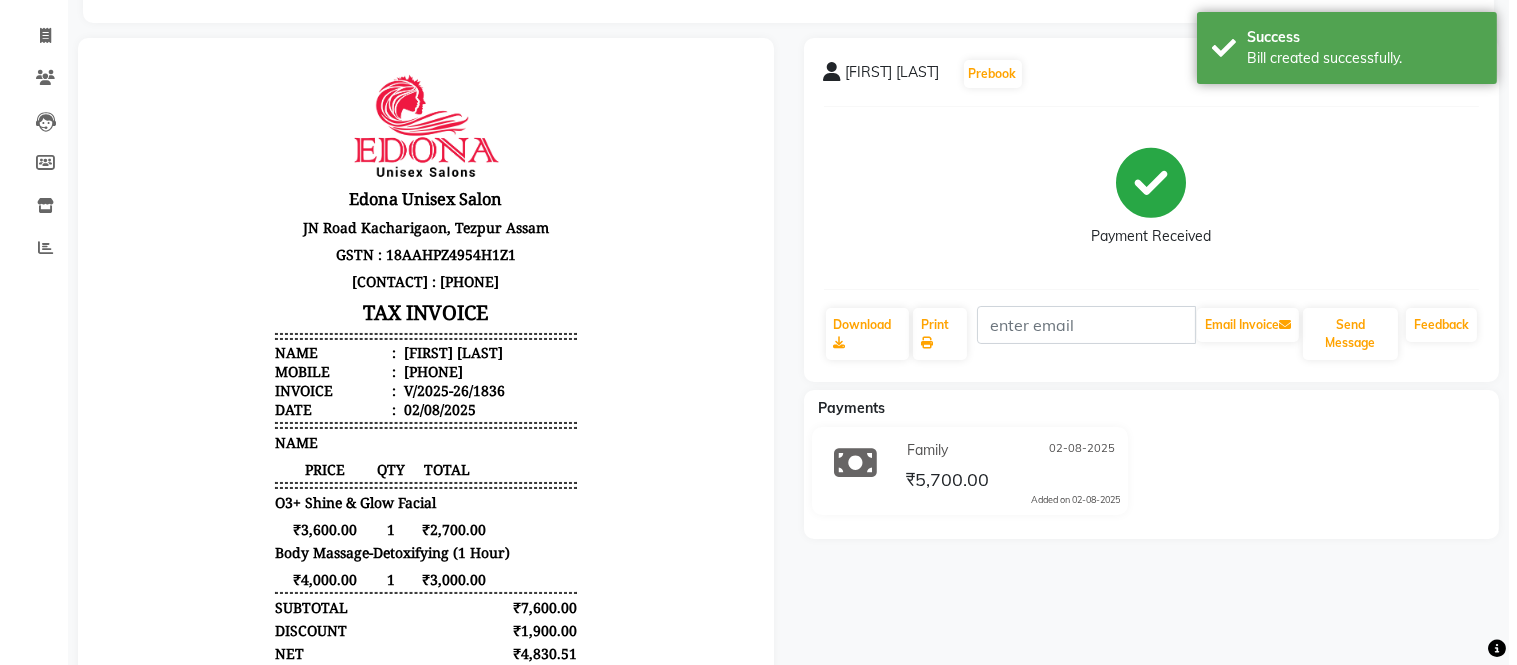 scroll, scrollTop: 0, scrollLeft: 0, axis: both 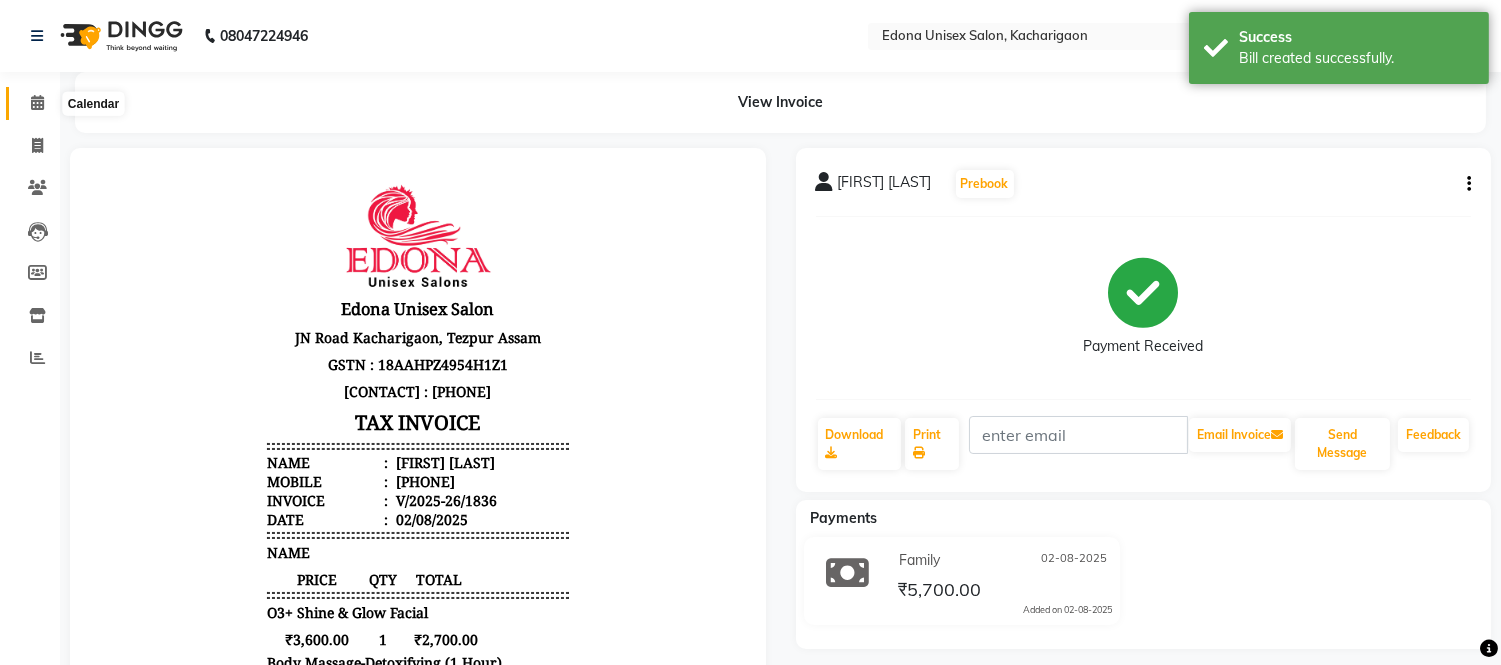 click 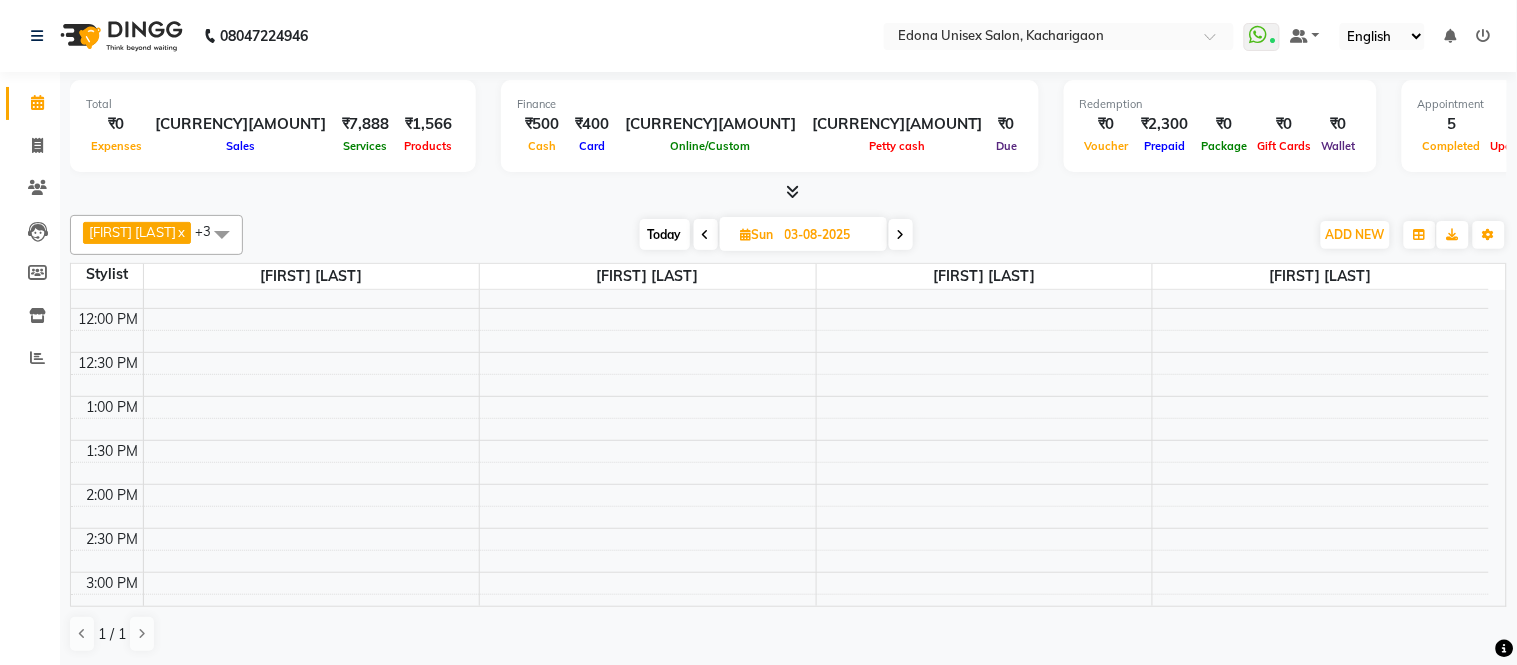scroll, scrollTop: 0, scrollLeft: 0, axis: both 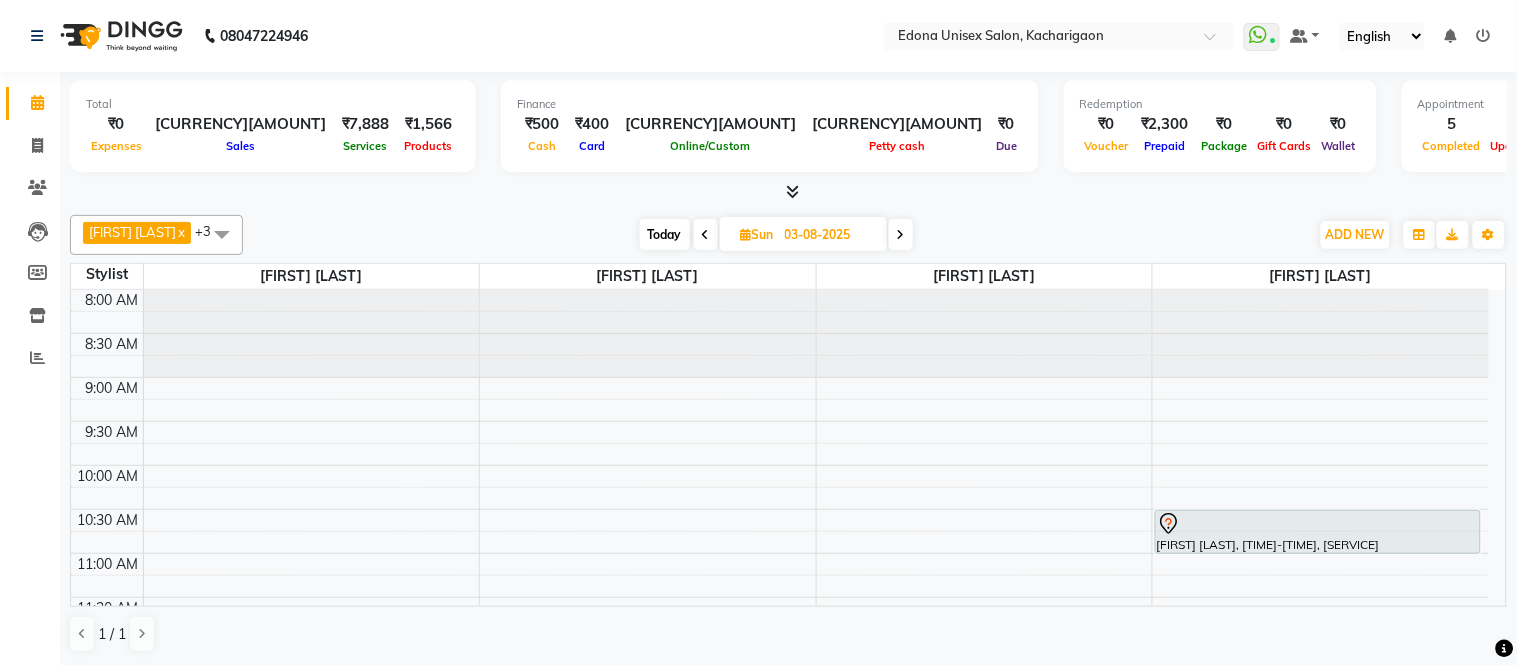 click at bounding box center (706, 234) 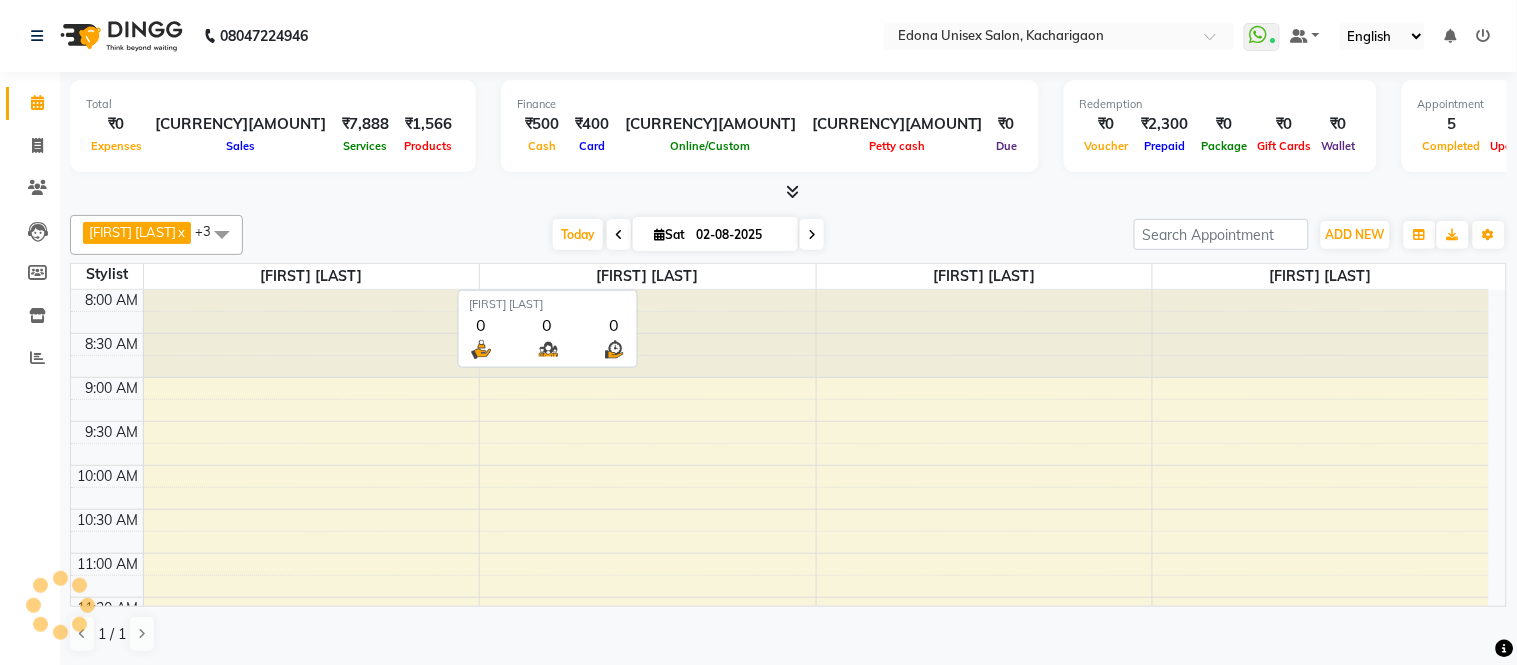 scroll, scrollTop: 796, scrollLeft: 0, axis: vertical 